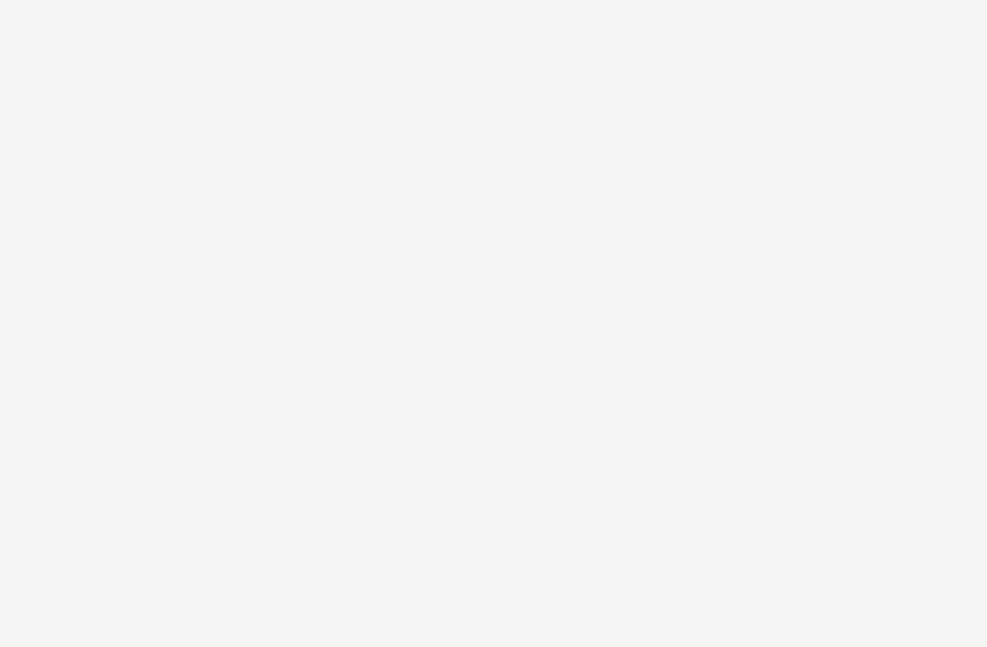 scroll, scrollTop: 0, scrollLeft: 0, axis: both 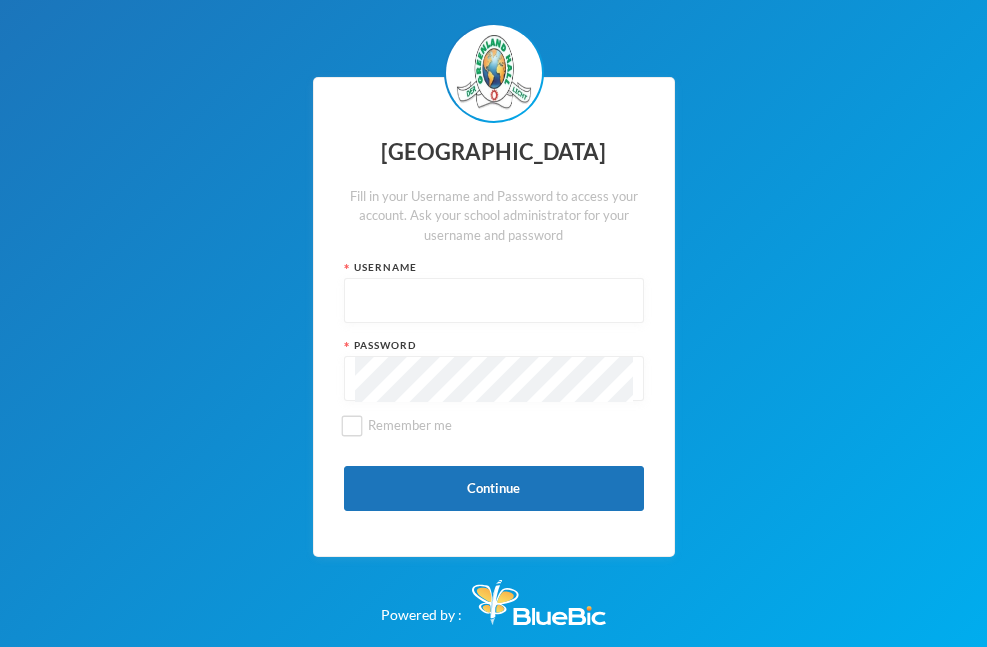 click at bounding box center [494, 301] 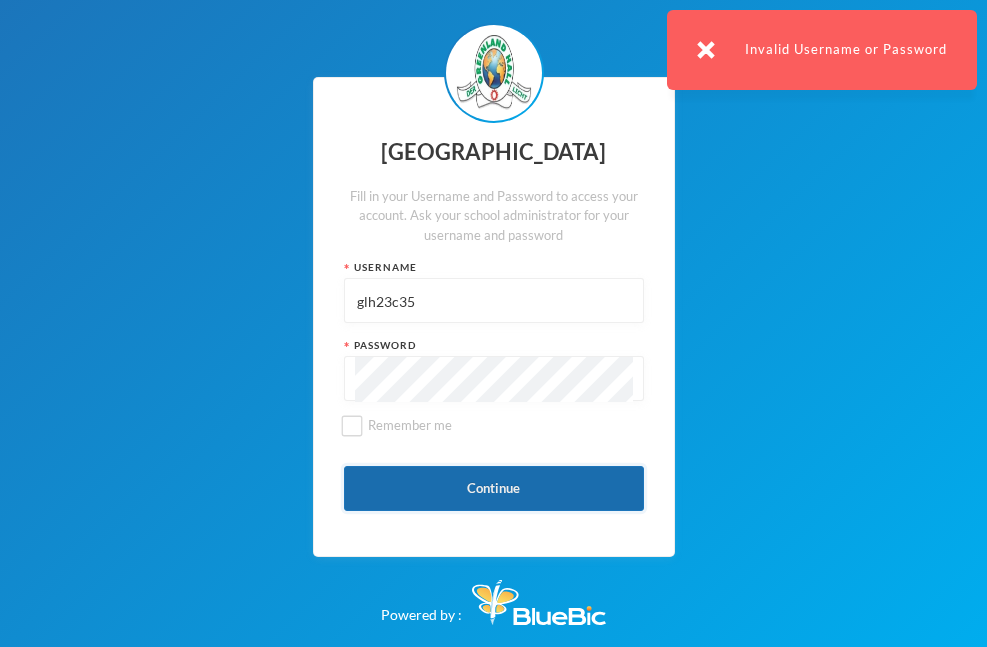click on "Continue" at bounding box center [494, 488] 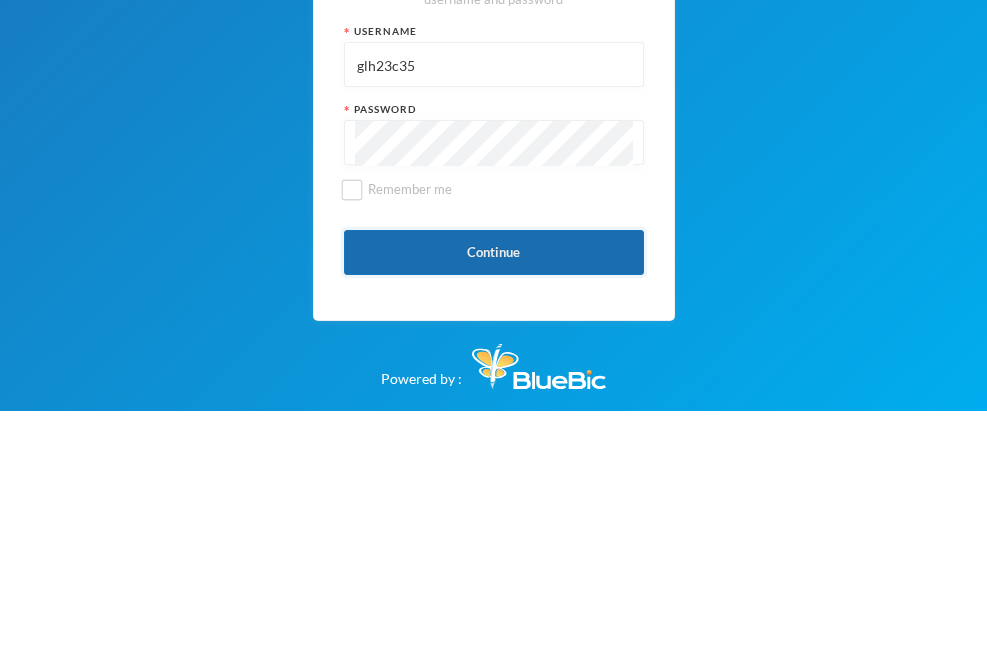 click on "Continue" at bounding box center (494, 488) 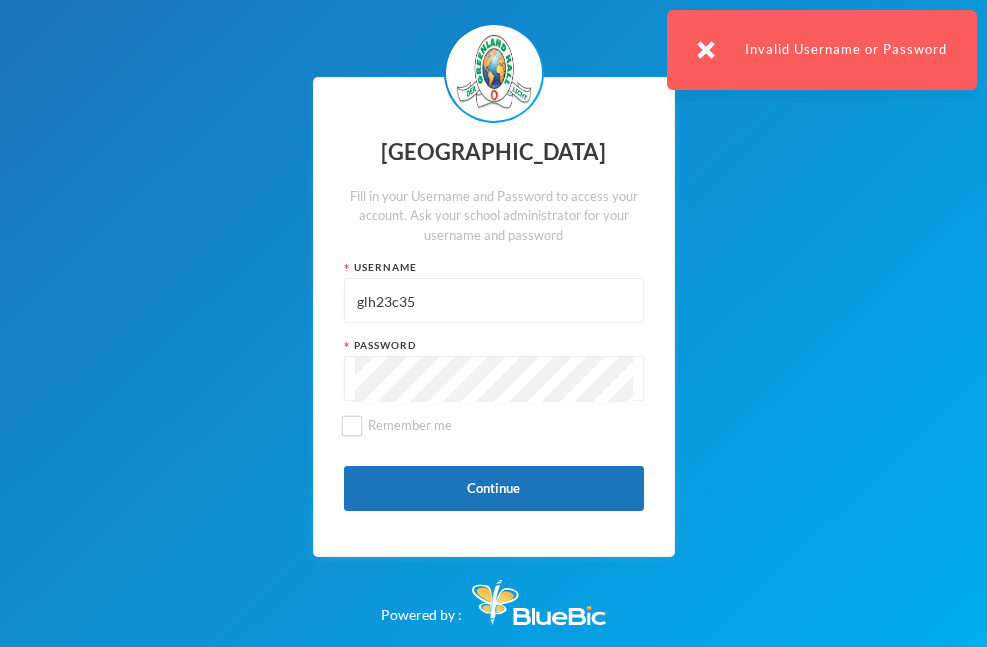 click on "glh23c35" at bounding box center [494, 301] 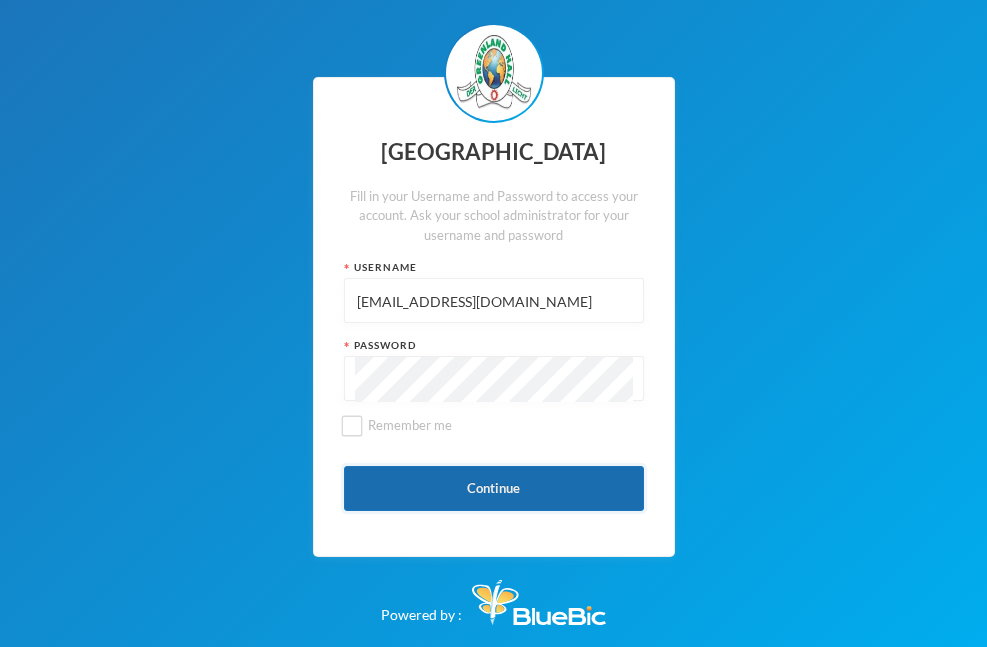click on "Continue" at bounding box center (494, 488) 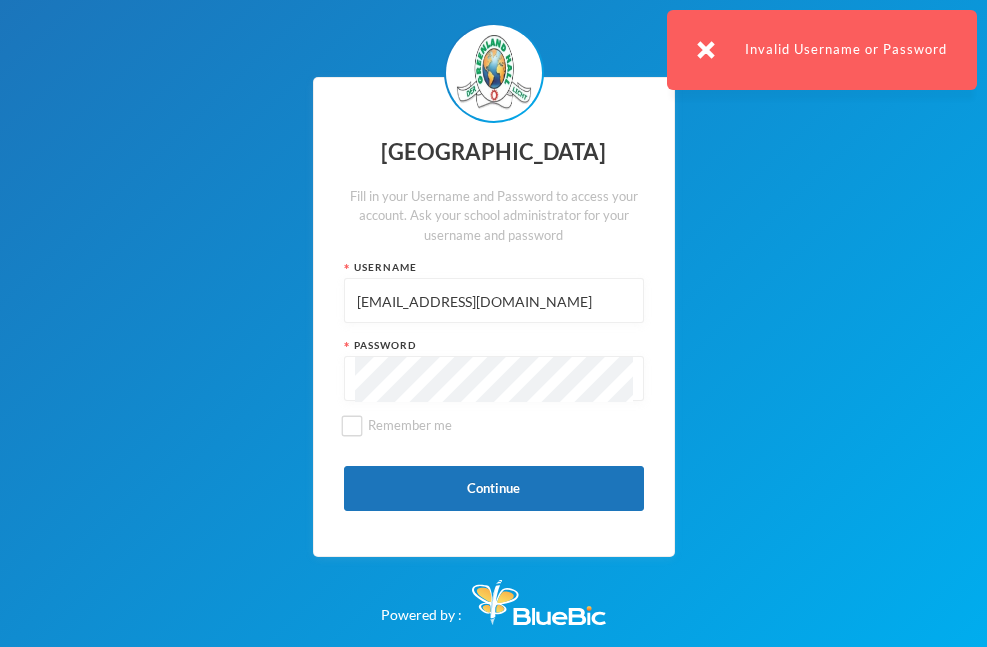 click on "[EMAIL_ADDRESS][DOMAIN_NAME]" at bounding box center [494, 301] 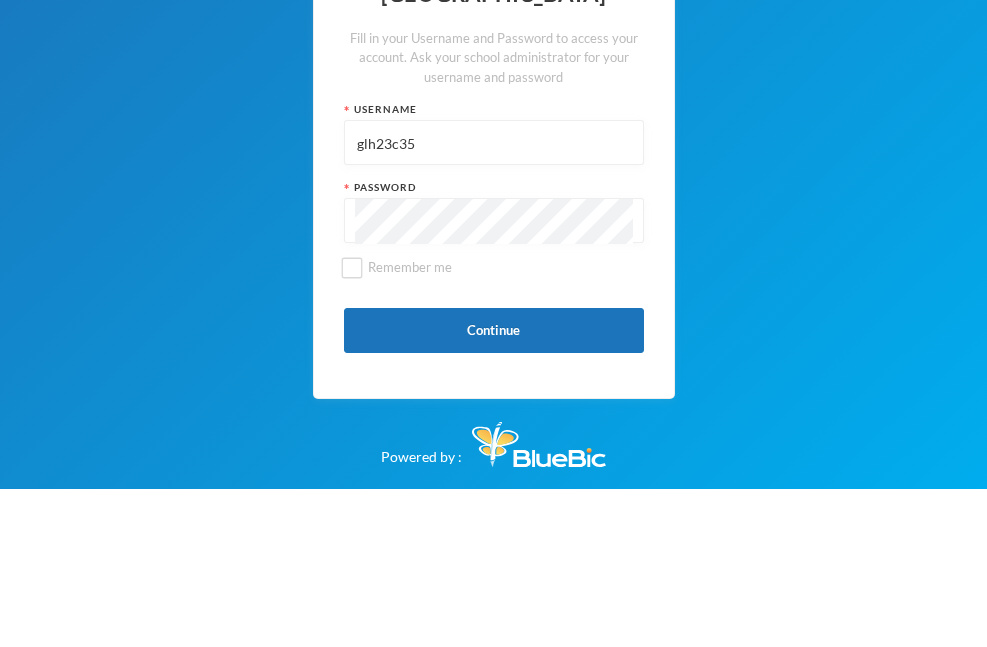 type on "glh23c35" 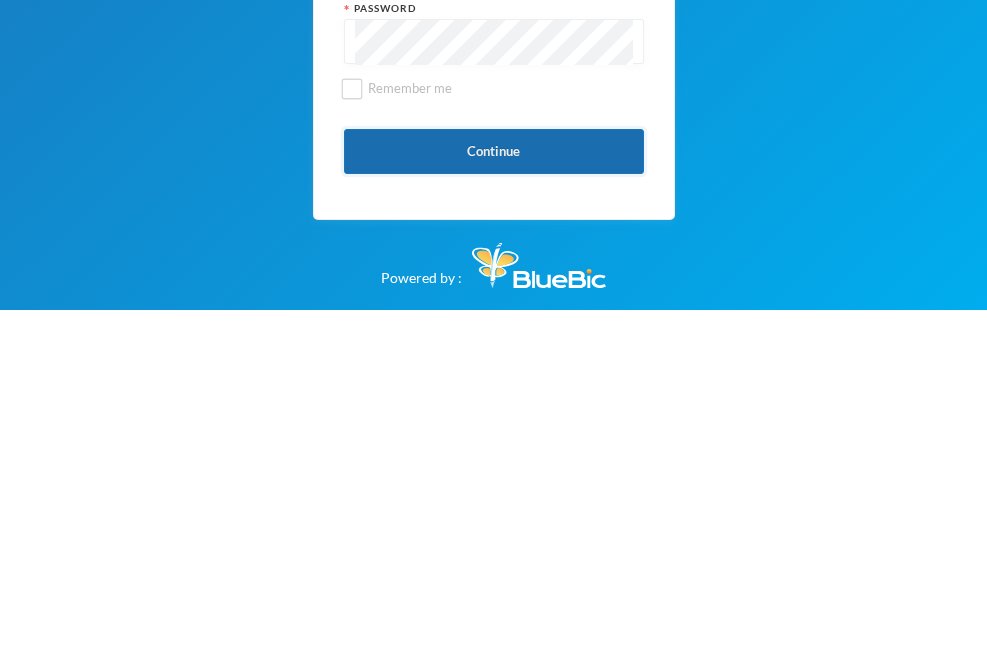 click on "Continue" at bounding box center (494, 488) 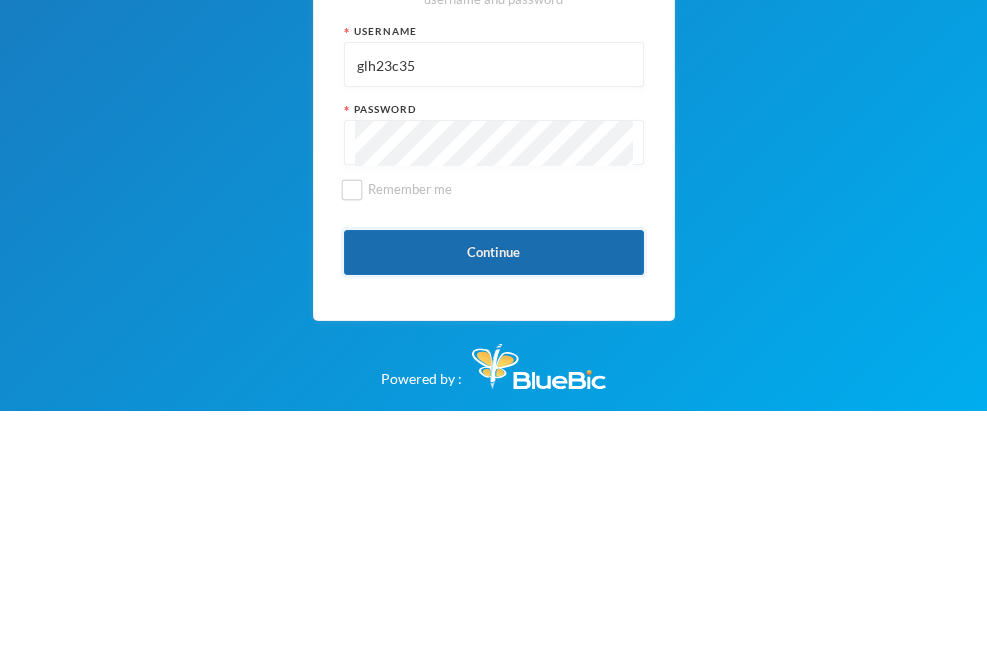 click on "Continue" at bounding box center (494, 488) 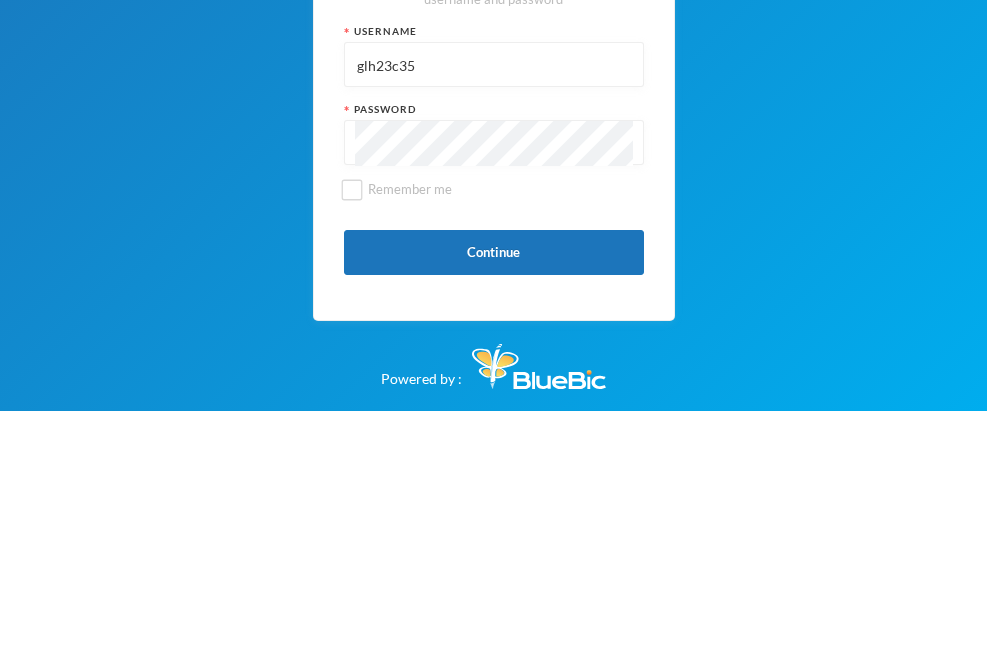 click on "Greenland Hall Fill in your Username and Password to access your account. Ask your school administrator for your username and password Username glh23c35 Password Remember me Continue" at bounding box center [494, 317] 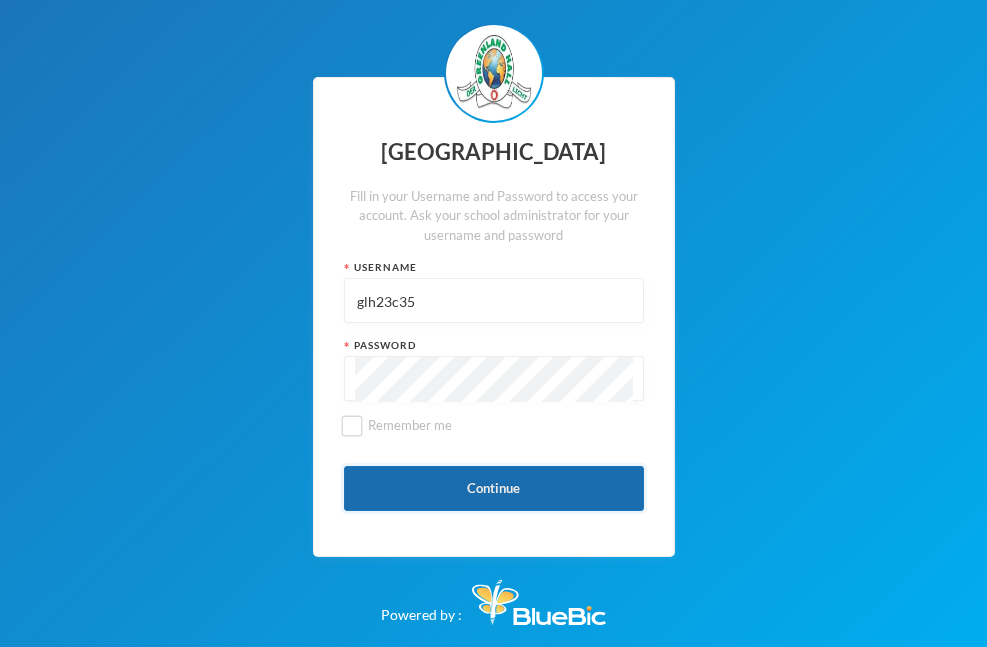 click on "Continue" at bounding box center (494, 488) 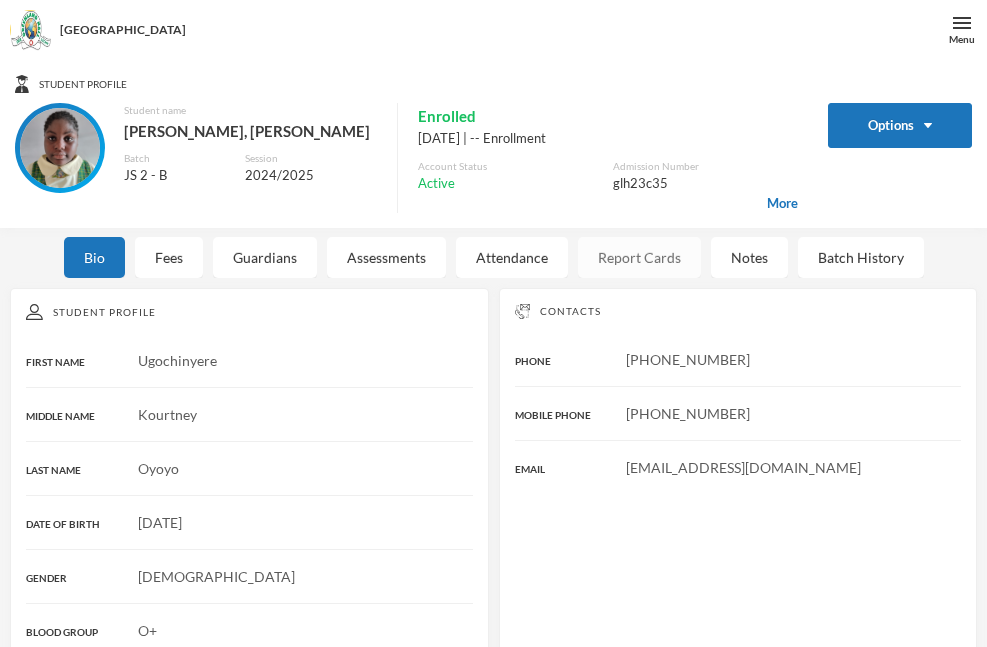 click on "Report Cards" at bounding box center [639, 257] 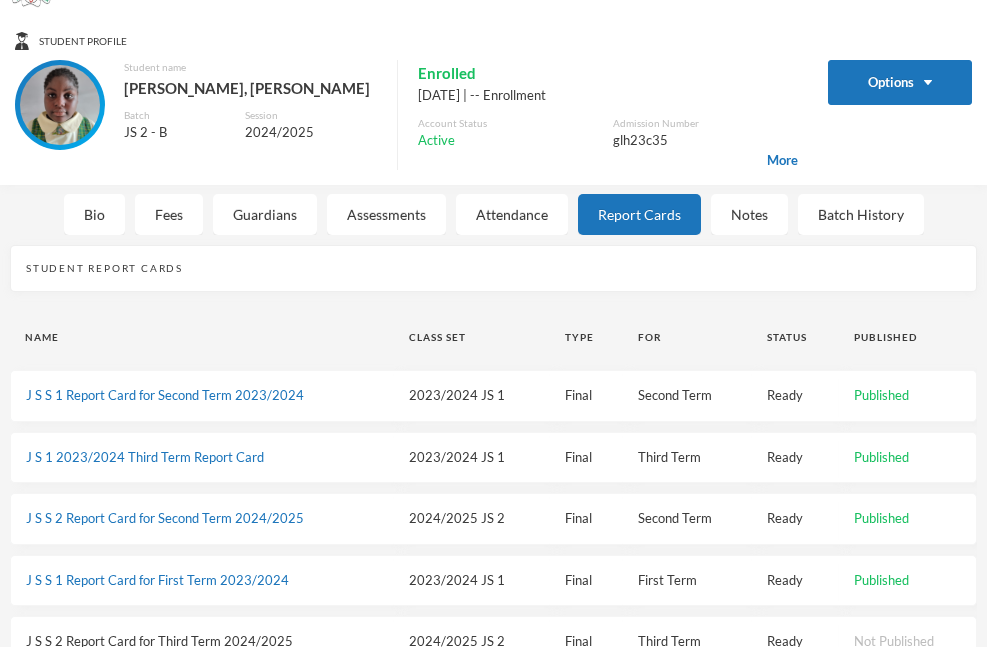 scroll, scrollTop: 42, scrollLeft: 0, axis: vertical 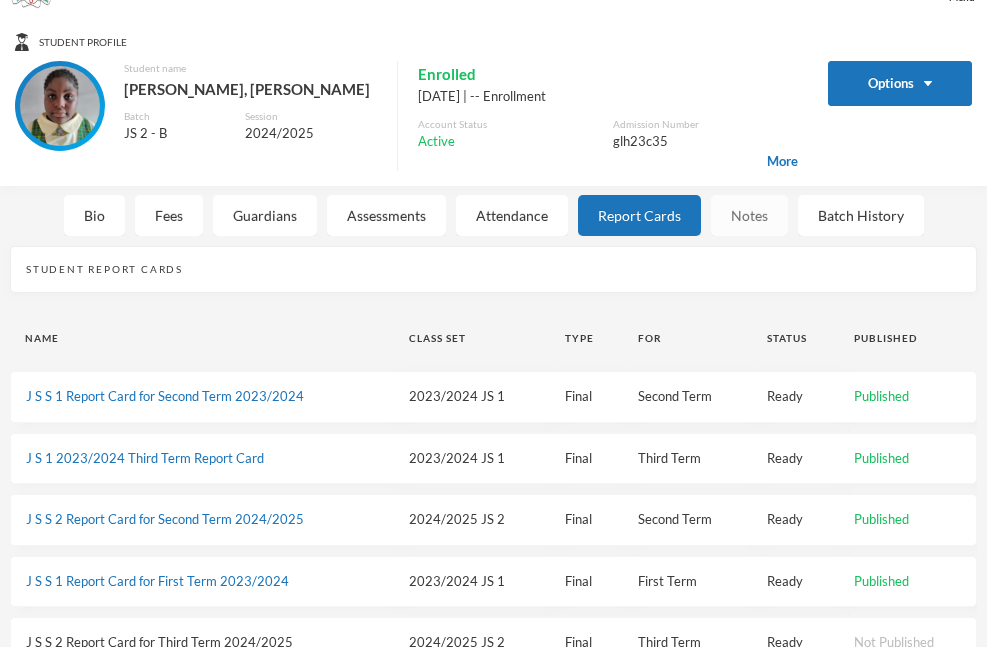 click on "Notes" at bounding box center (749, 215) 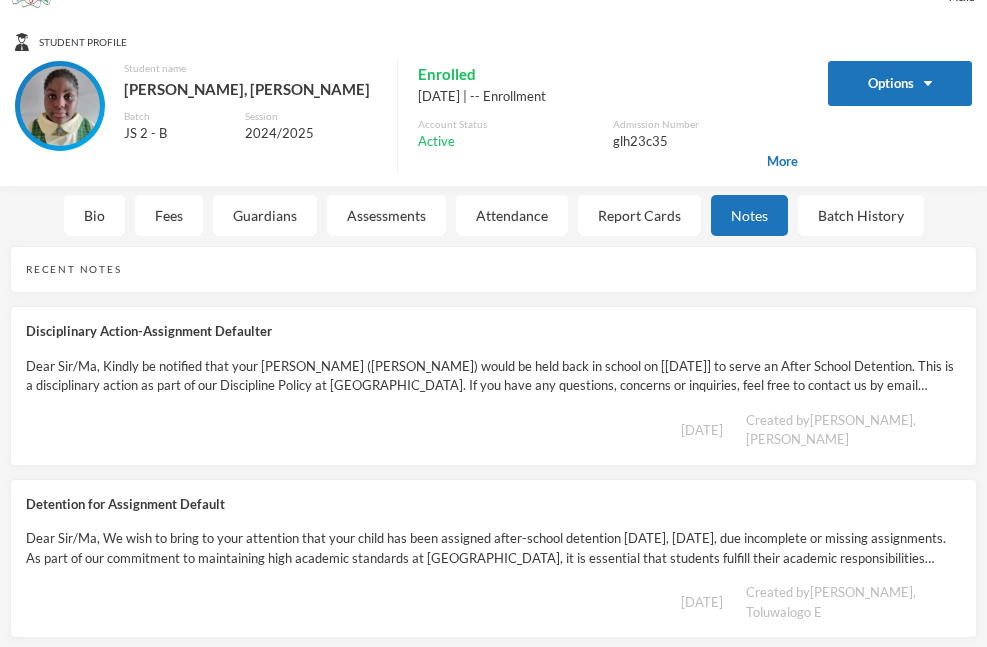 scroll, scrollTop: 60, scrollLeft: 0, axis: vertical 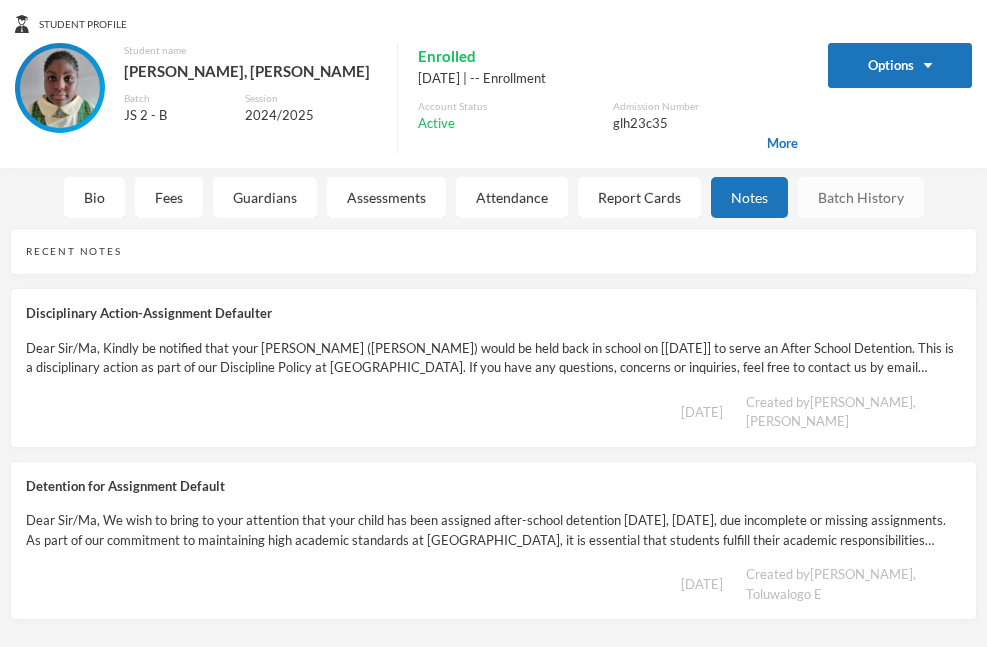 click on "Batch History" at bounding box center (861, 197) 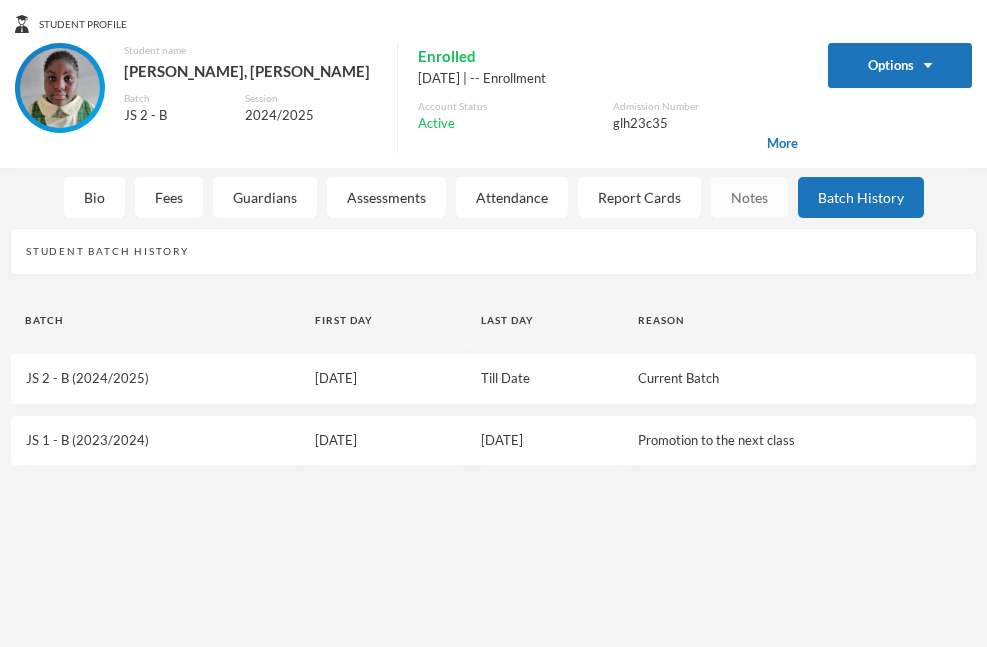 click on "Notes" at bounding box center [749, 197] 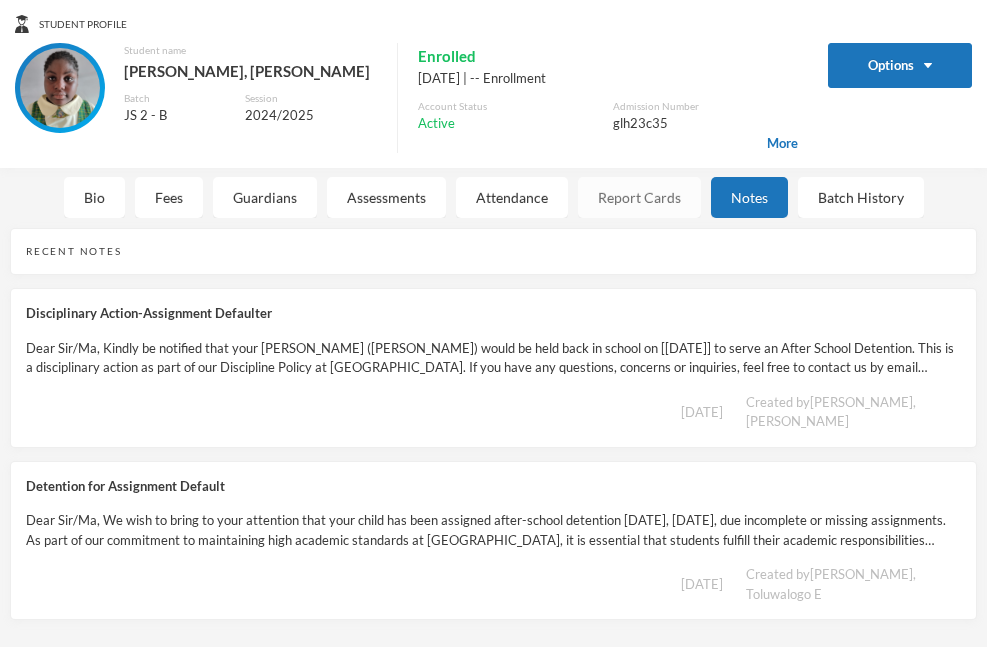 click on "Report Cards" at bounding box center [639, 197] 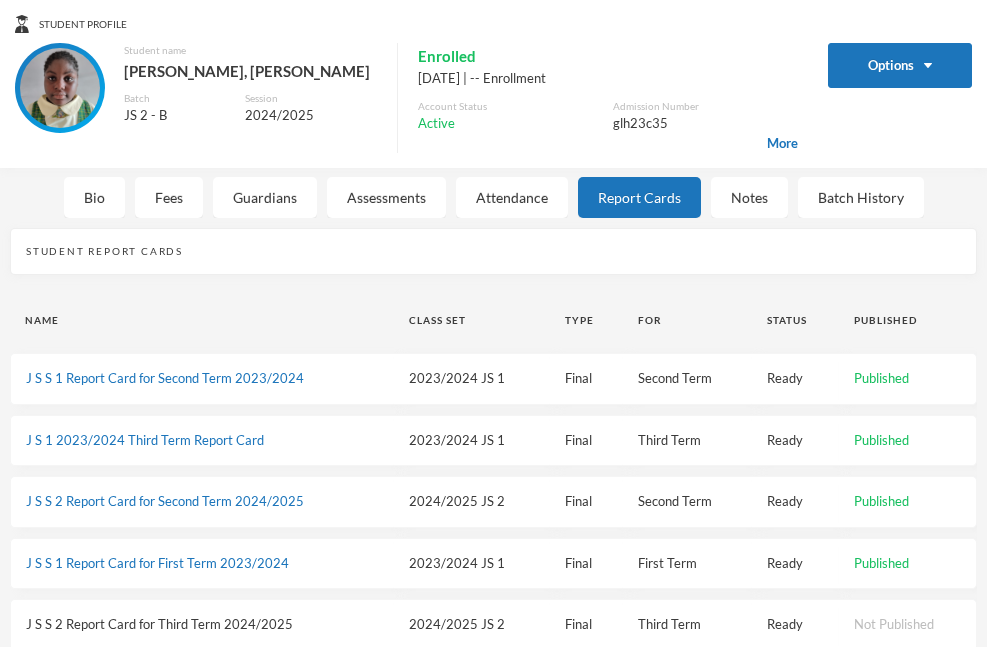 scroll, scrollTop: 145, scrollLeft: 0, axis: vertical 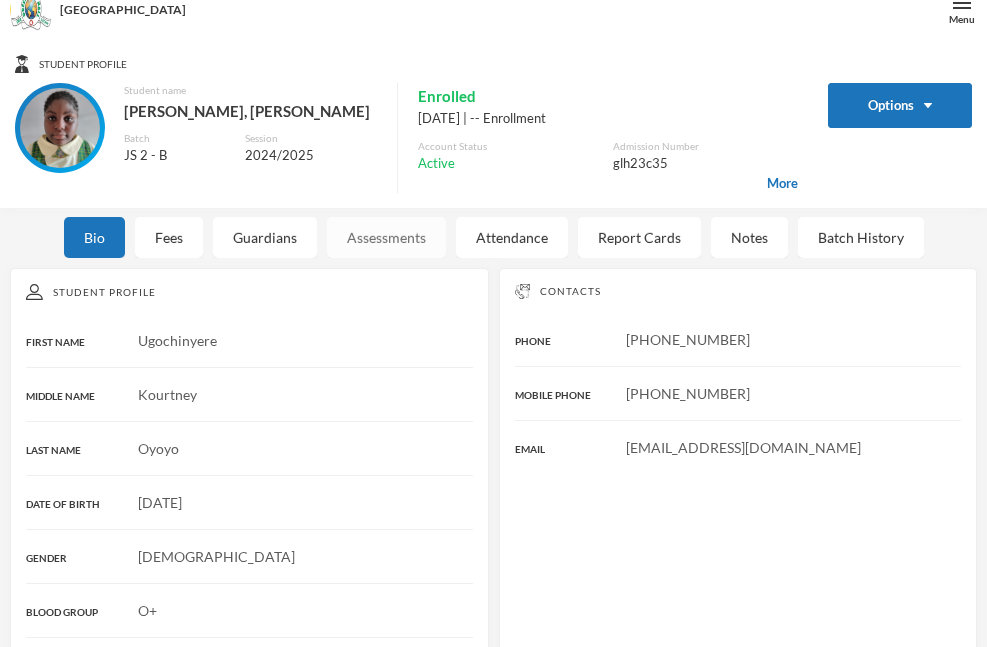 click on "Assessments" at bounding box center (386, 237) 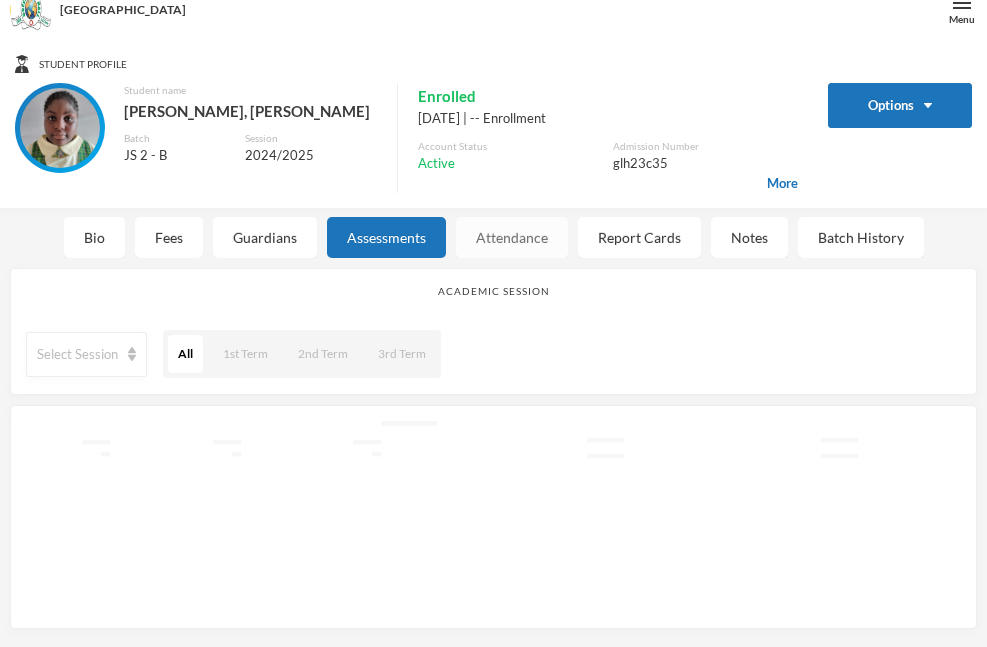 click on "Attendance" at bounding box center [512, 237] 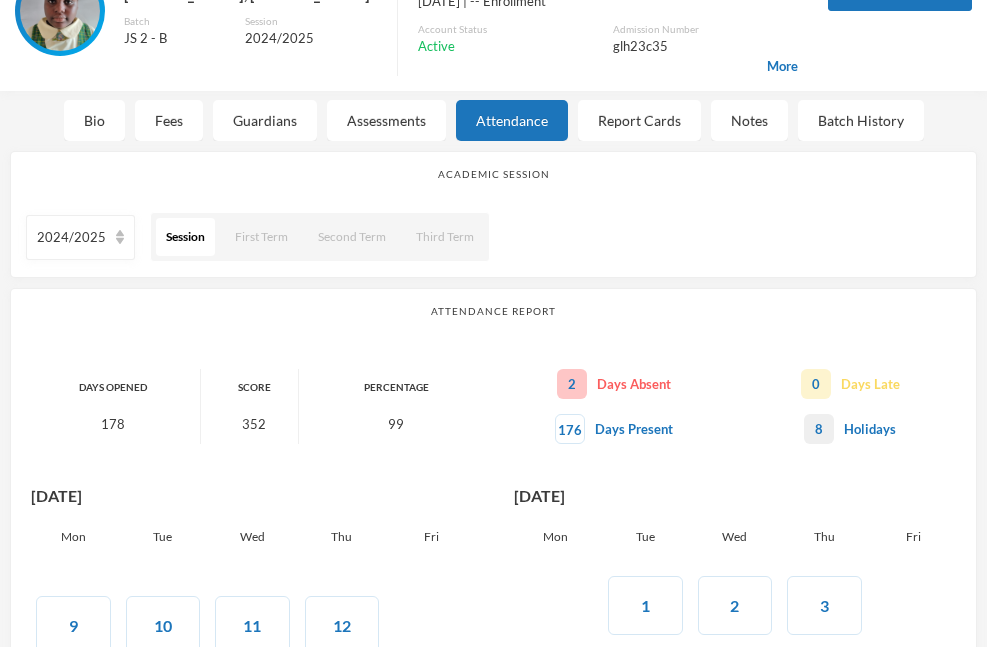 scroll, scrollTop: 138, scrollLeft: 0, axis: vertical 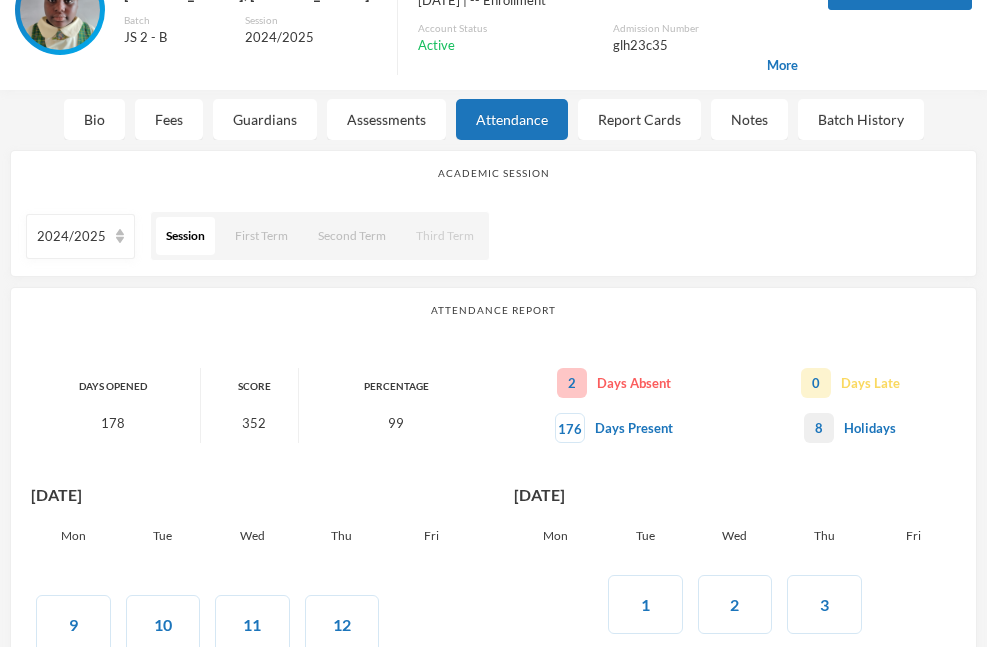 click on "Third Term" at bounding box center (445, 236) 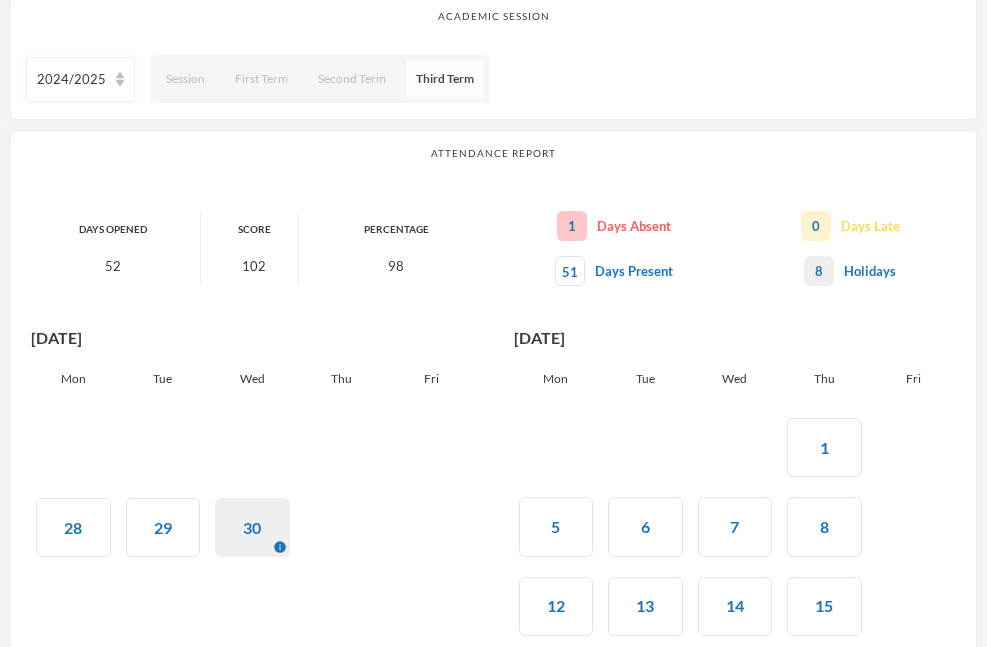 scroll, scrollTop: 0, scrollLeft: 0, axis: both 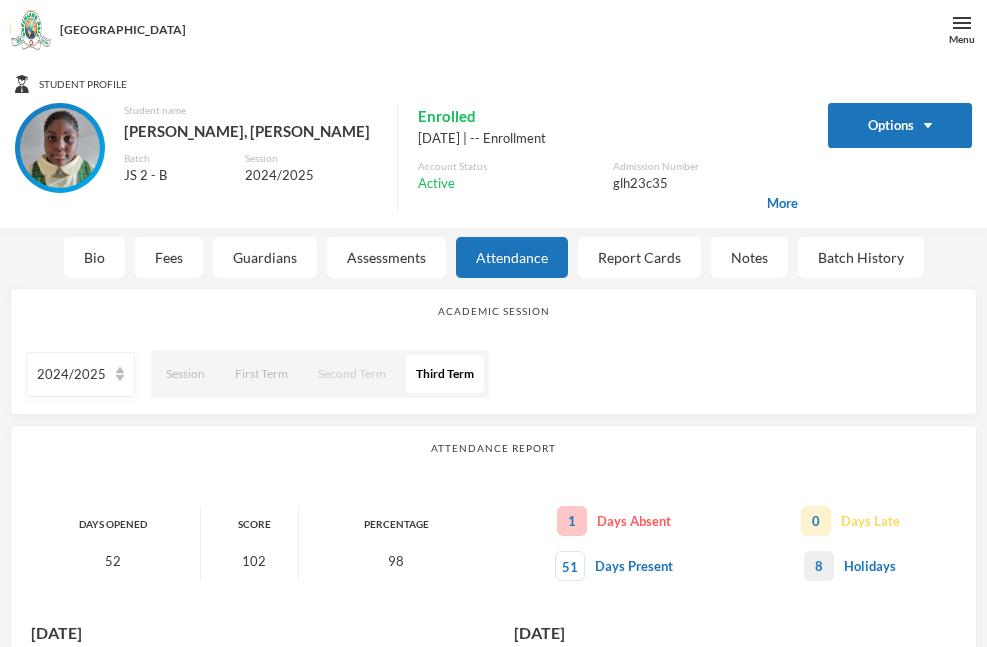 click on "Second Term" at bounding box center (352, 374) 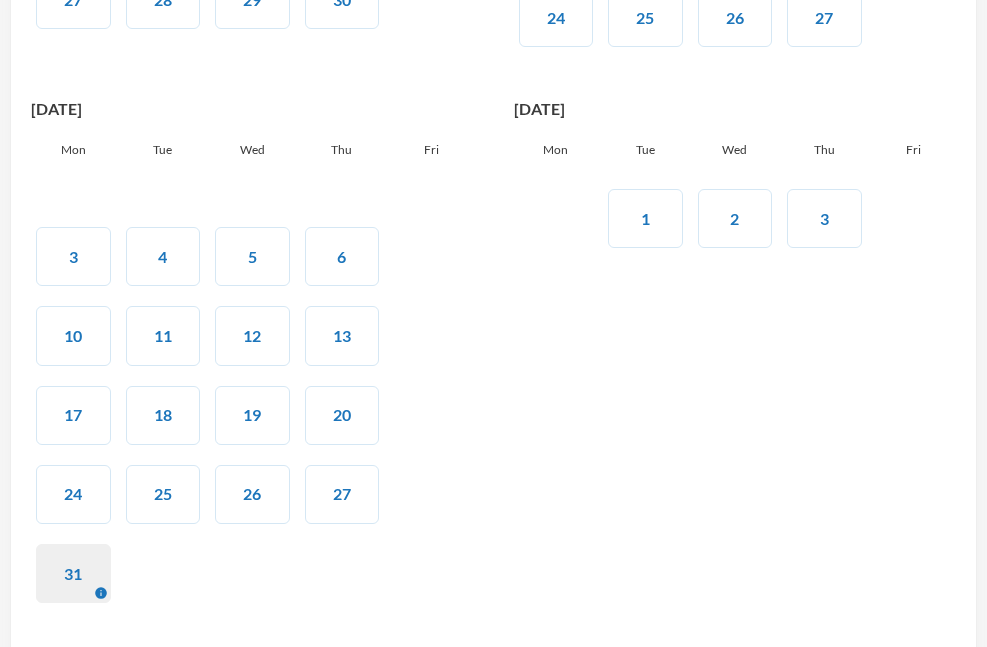 scroll, scrollTop: 1038, scrollLeft: 0, axis: vertical 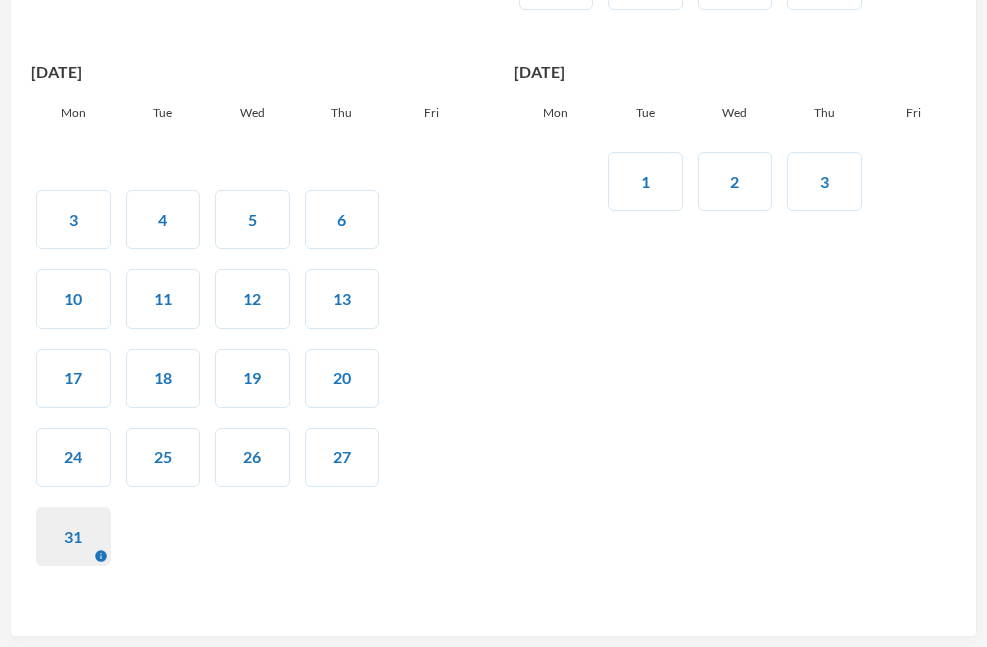click on "Wed" at bounding box center (735, 113) 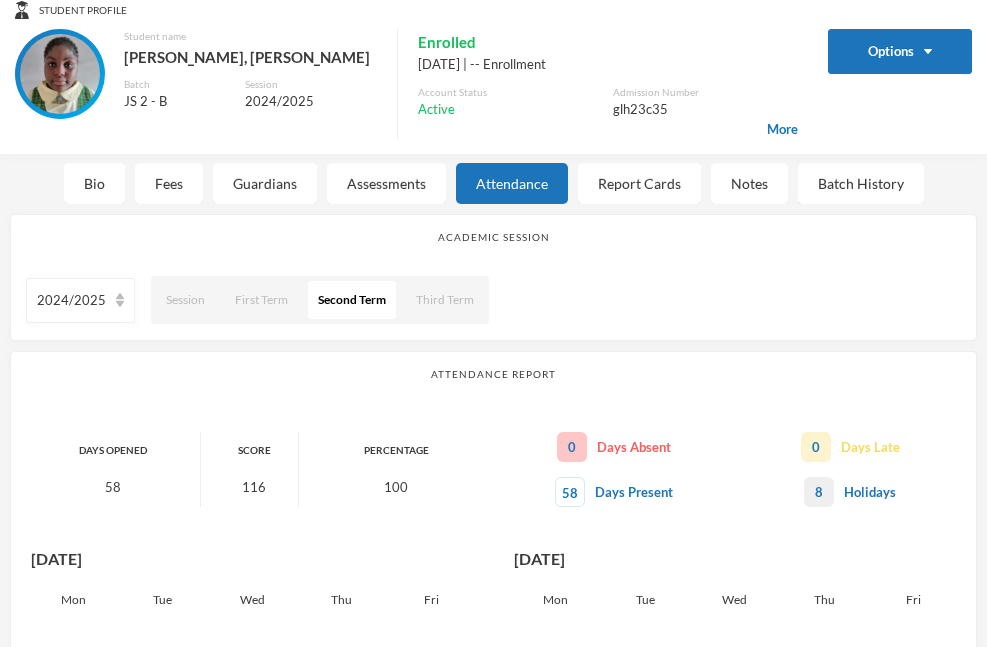 scroll, scrollTop: 94, scrollLeft: 0, axis: vertical 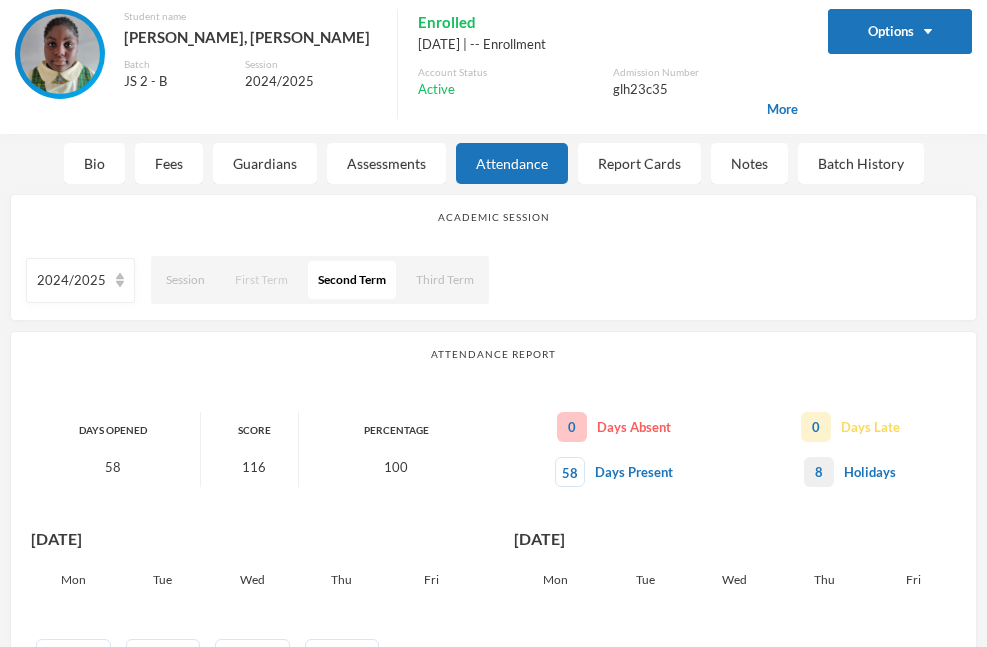 click on "First Term" at bounding box center [261, 280] 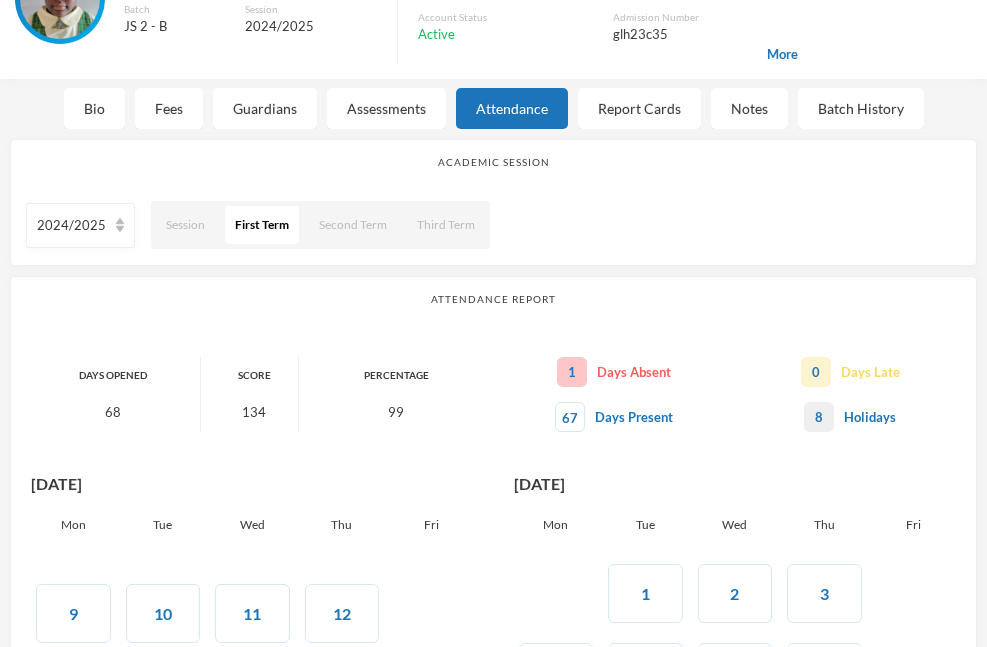 scroll, scrollTop: 163, scrollLeft: 0, axis: vertical 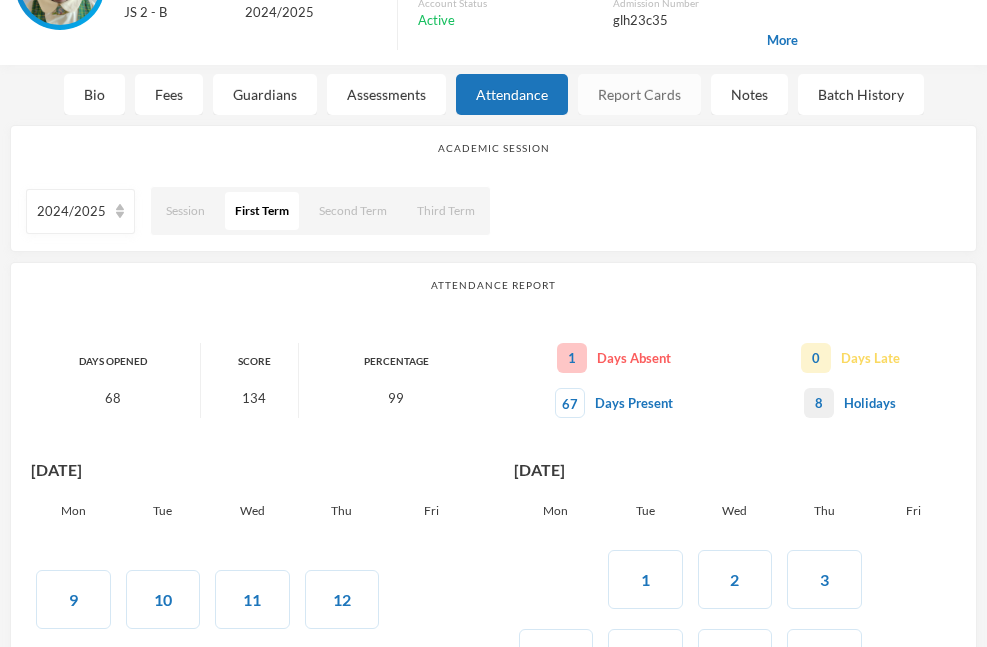 click on "Report Cards" at bounding box center [639, 94] 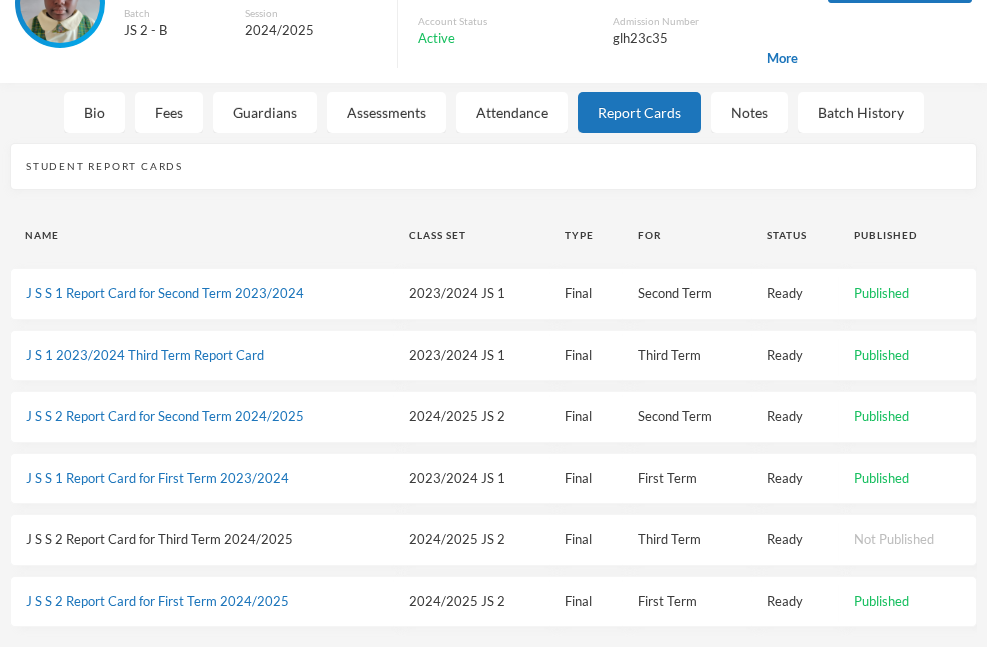 click on "Published" at bounding box center (881, 293) 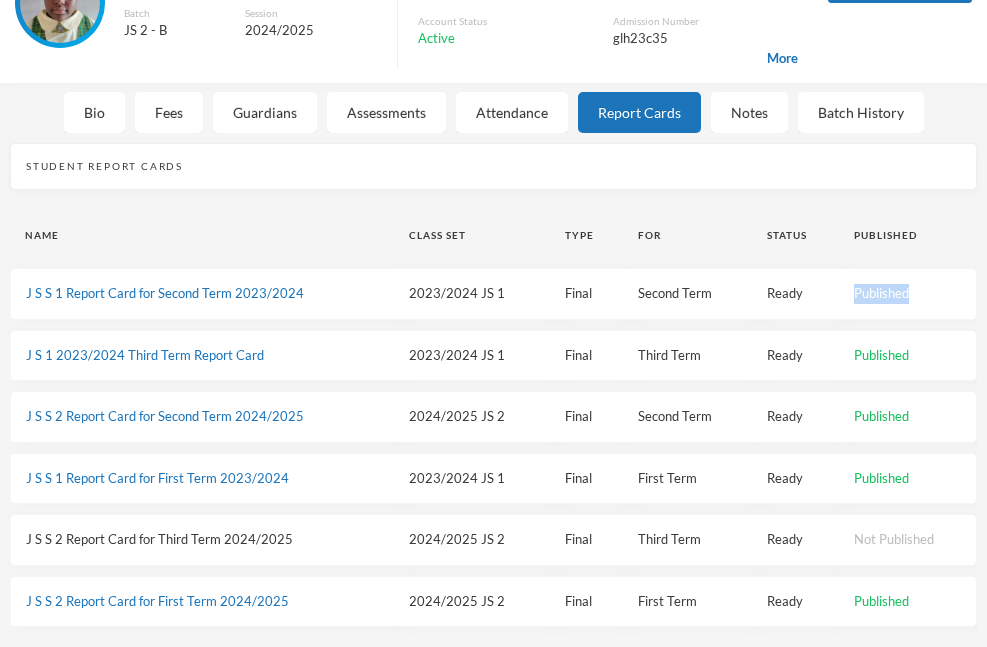 click on "Published" at bounding box center (881, 293) 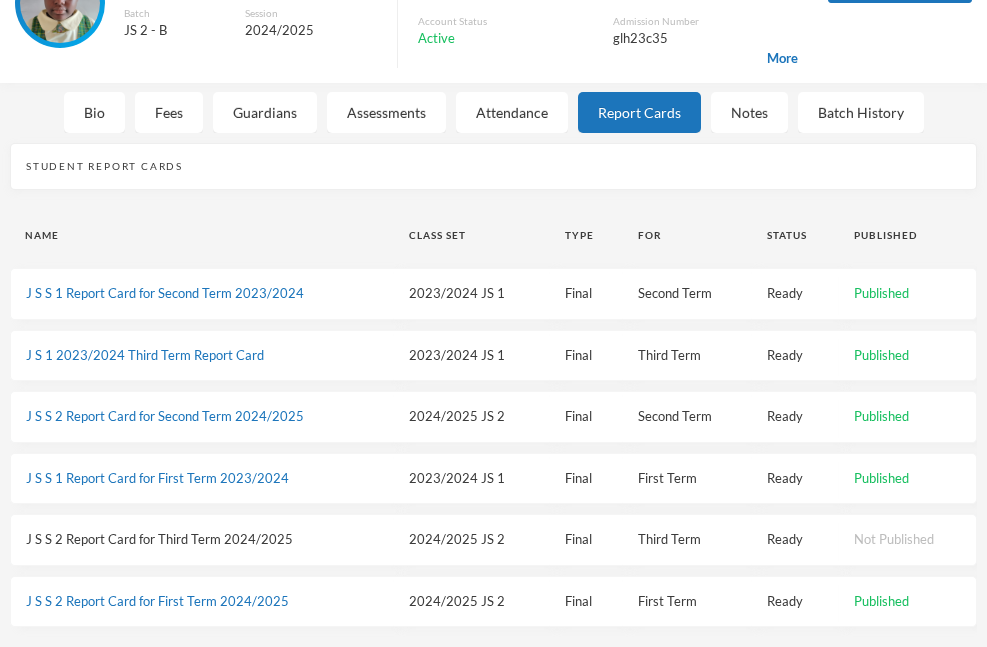 click on "Published" at bounding box center (881, 293) 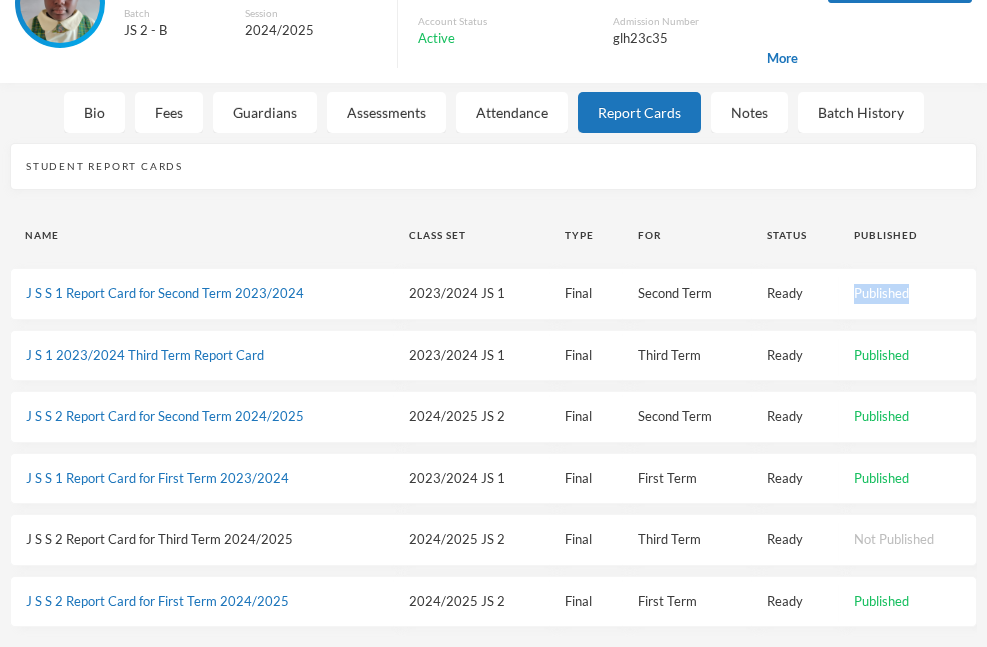 click on "Published" at bounding box center (881, 293) 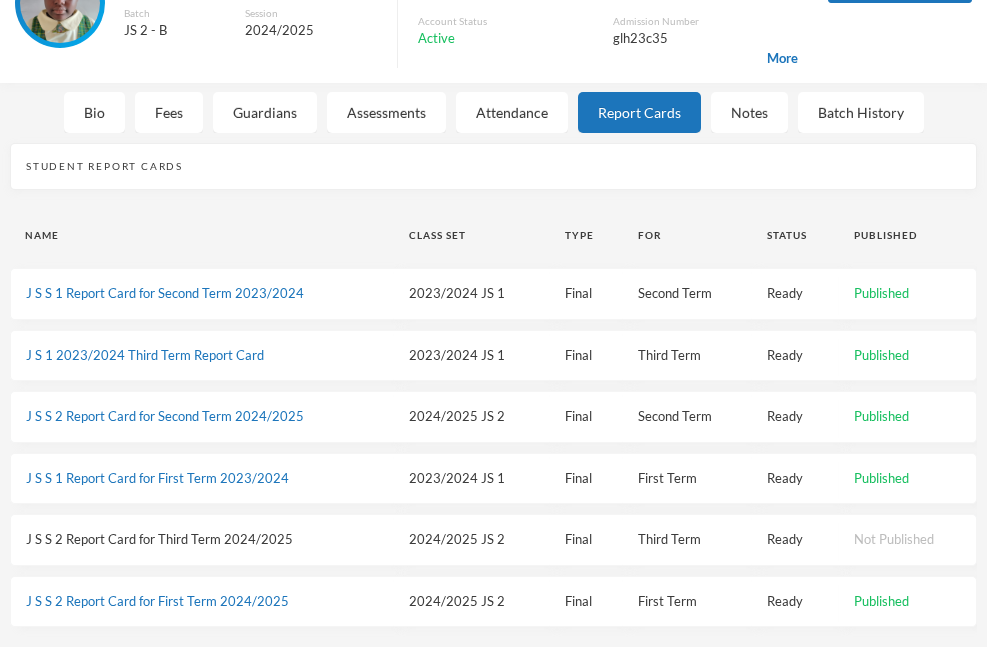 click on "J S 1 2023/2024 Third Term Report Card" at bounding box center [202, 356] 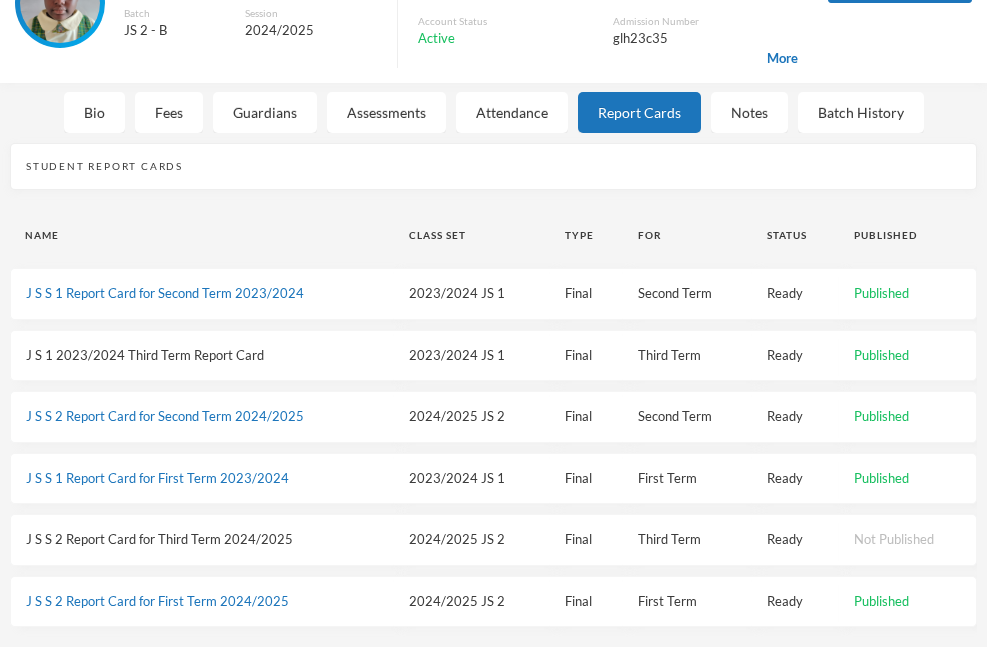 click on "J S 1 2023/2024 Third Term Report Card" at bounding box center (145, 355) 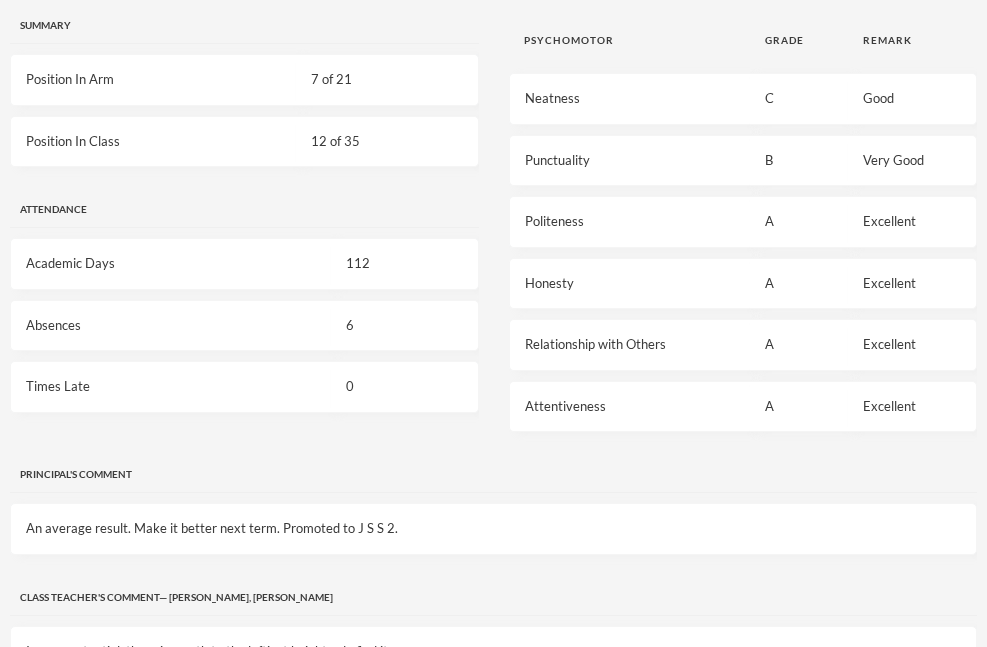 scroll, scrollTop: 1475, scrollLeft: 0, axis: vertical 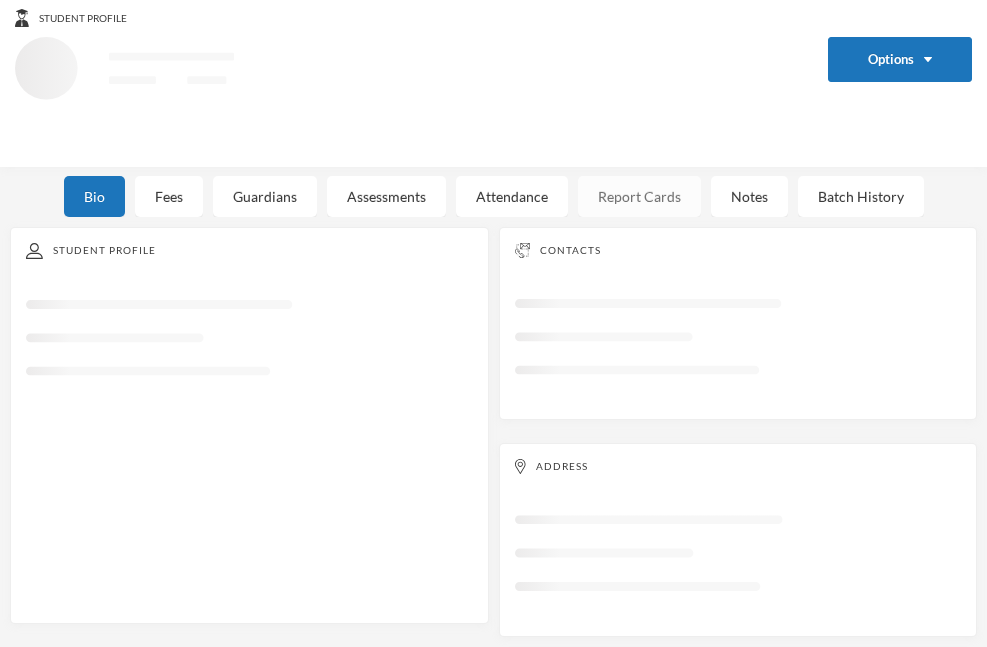 click on "Report Cards" at bounding box center (639, 196) 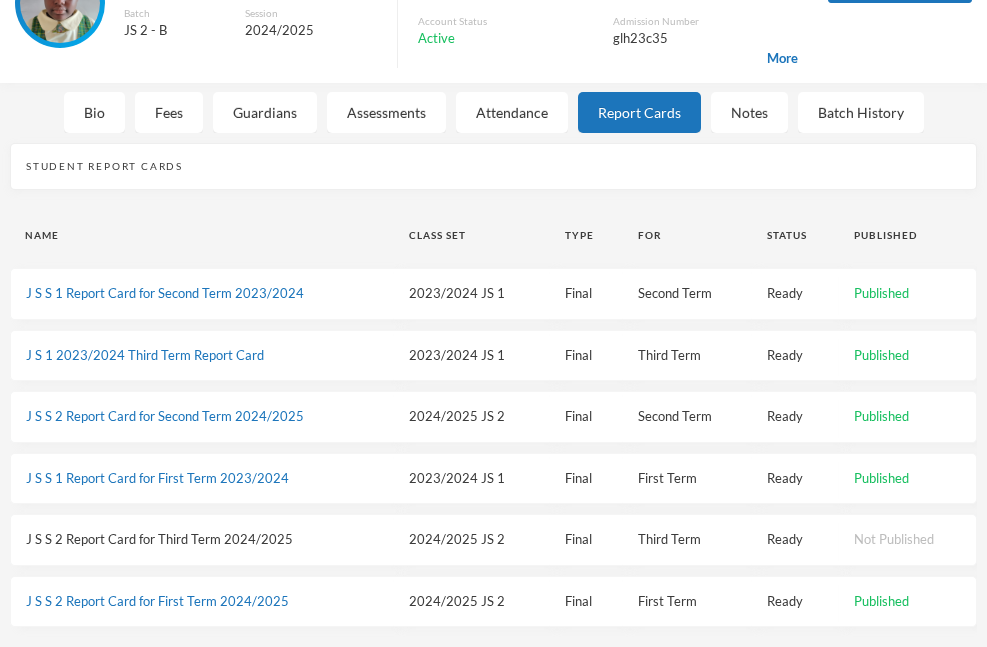 scroll, scrollTop: 145, scrollLeft: 0, axis: vertical 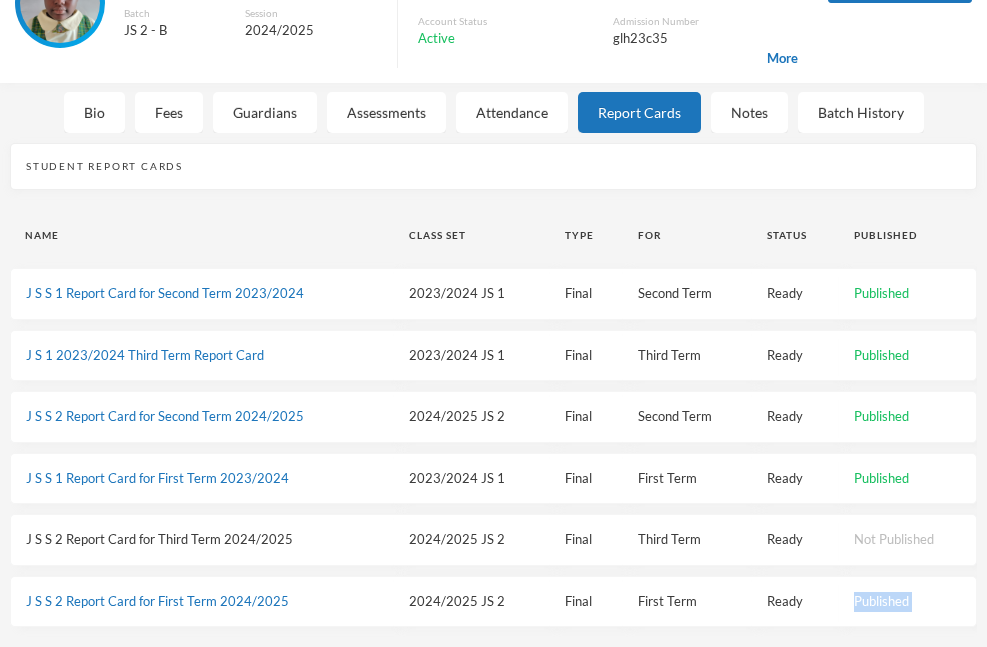 click on "Published" at bounding box center [881, 601] 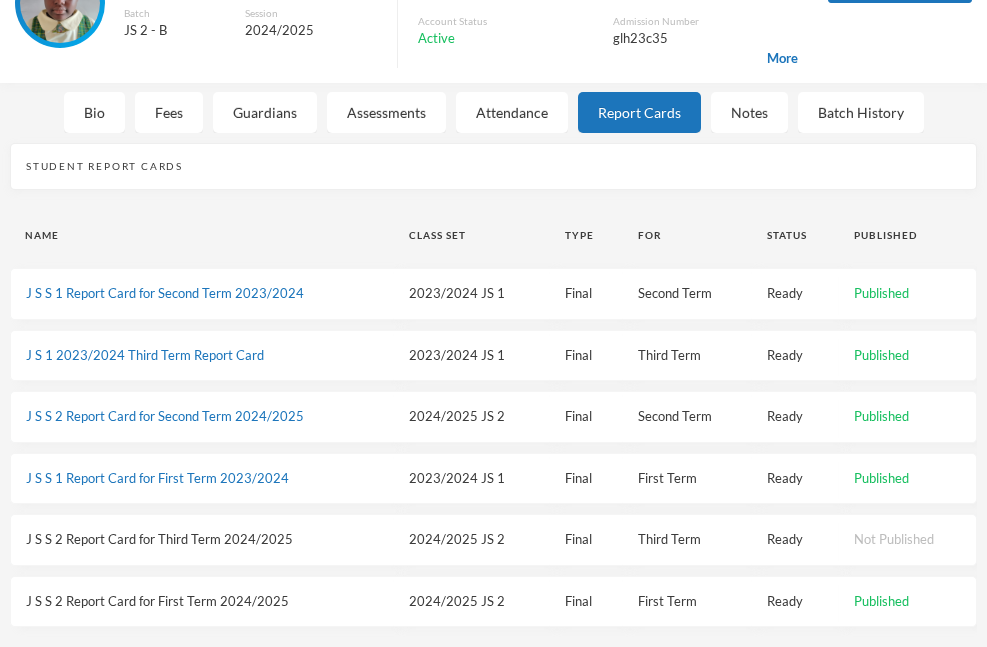 click on "J S S 2 Report Card for First Term 2024/2025" at bounding box center (157, 601) 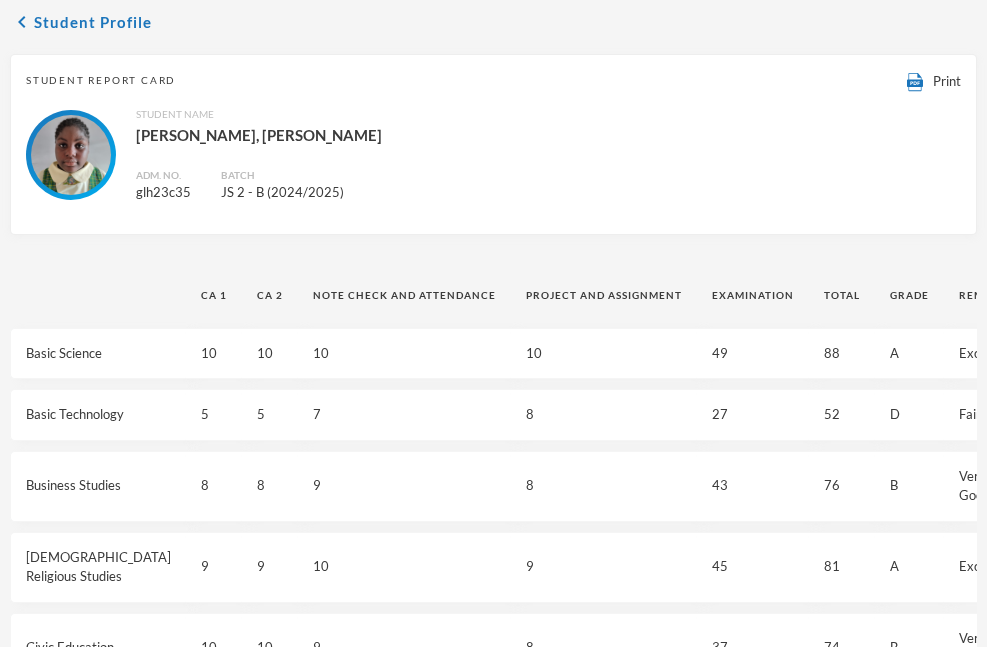 scroll, scrollTop: 145, scrollLeft: 0, axis: vertical 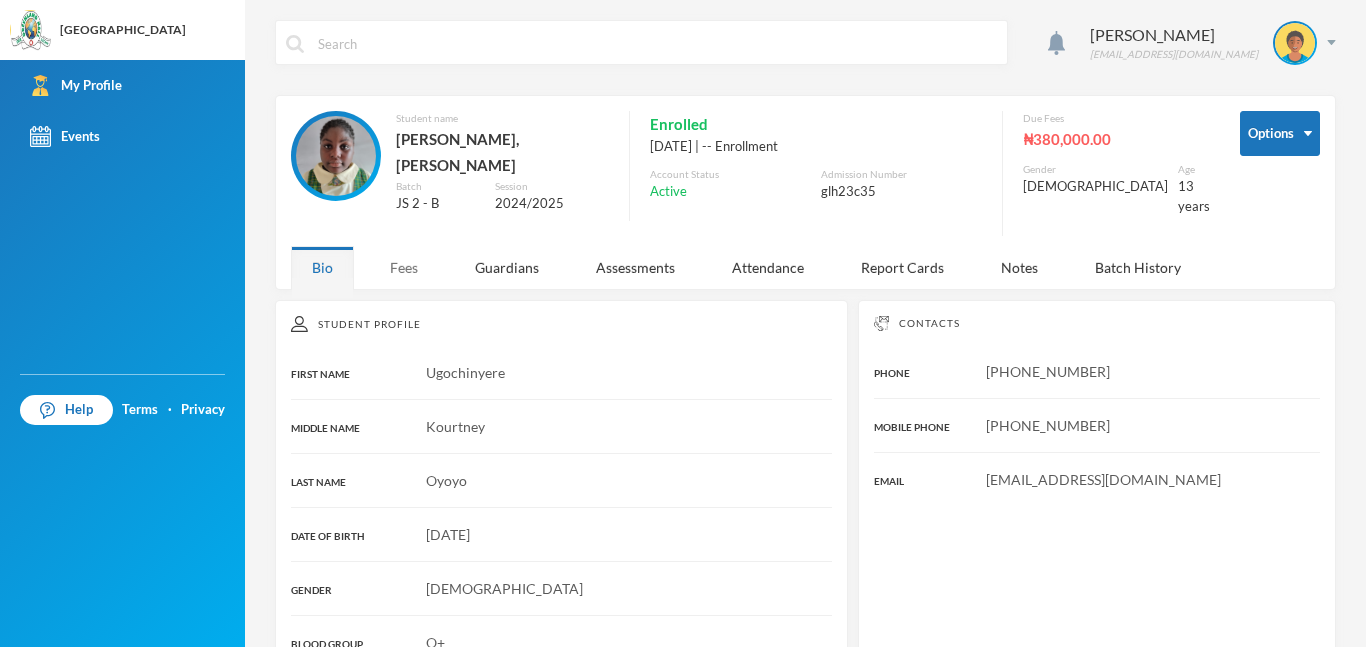click on "Fees" at bounding box center (404, 267) 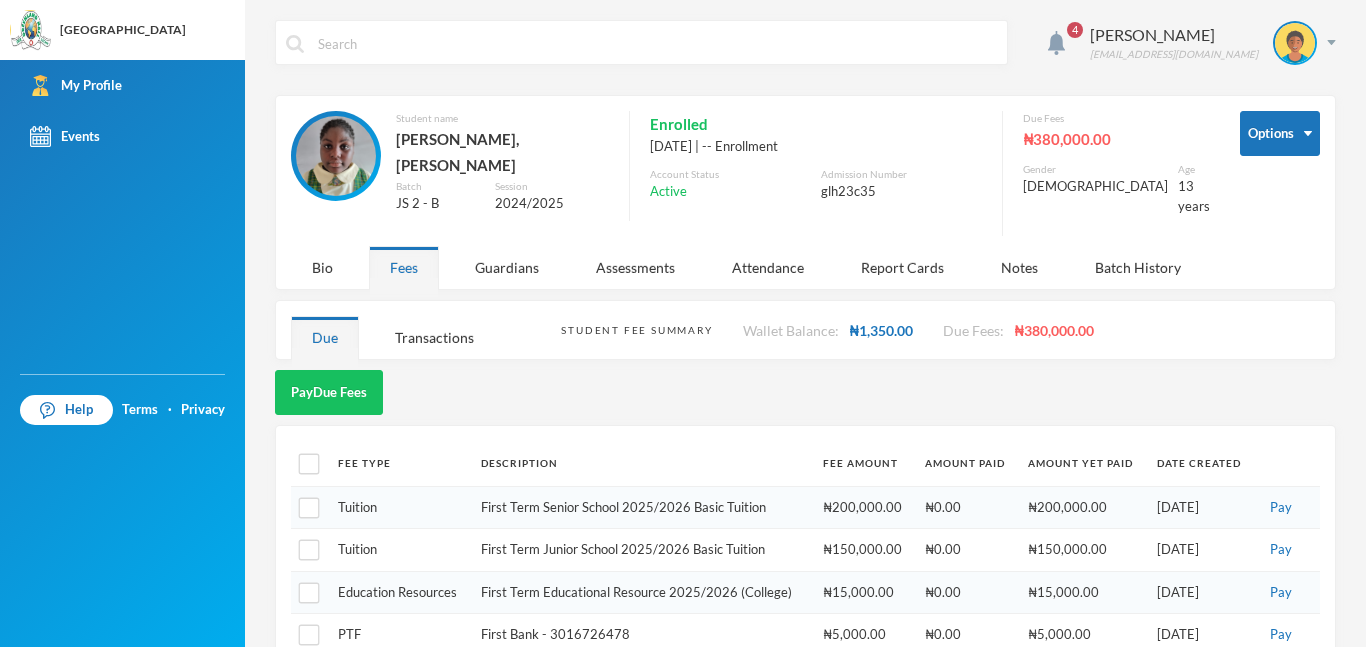 scroll, scrollTop: 72, scrollLeft: 0, axis: vertical 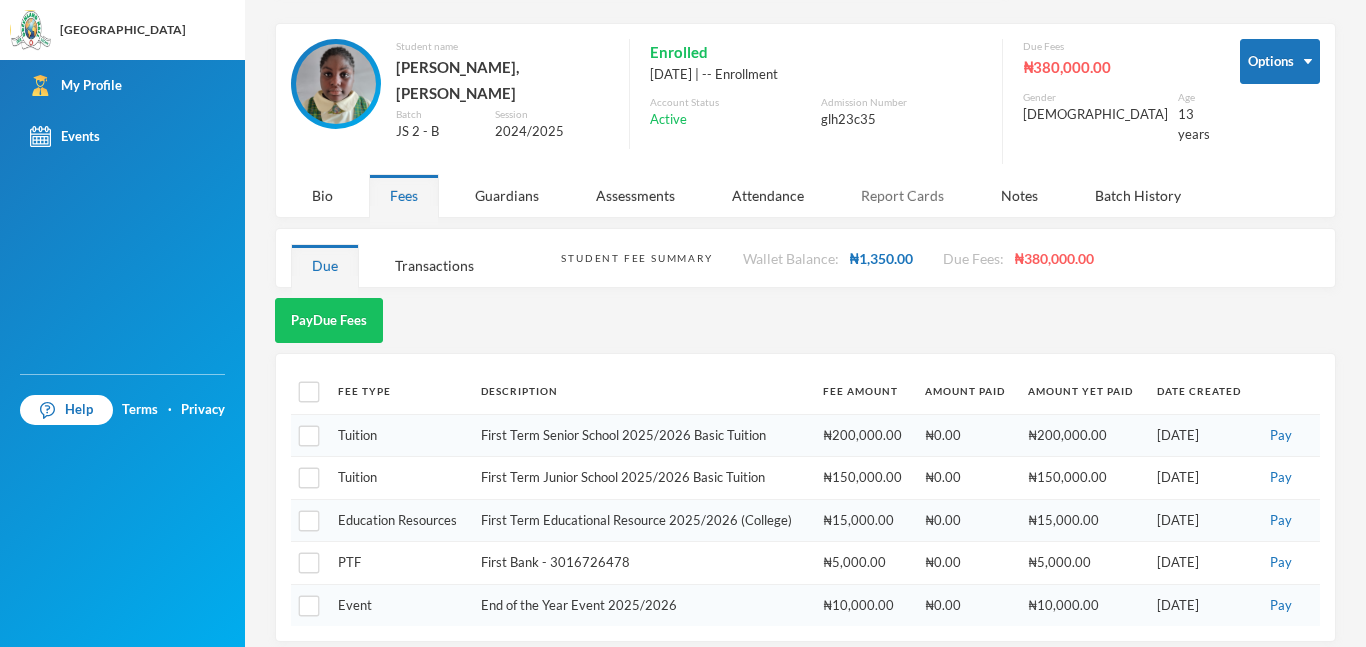 click on "Report Cards" at bounding box center (902, 195) 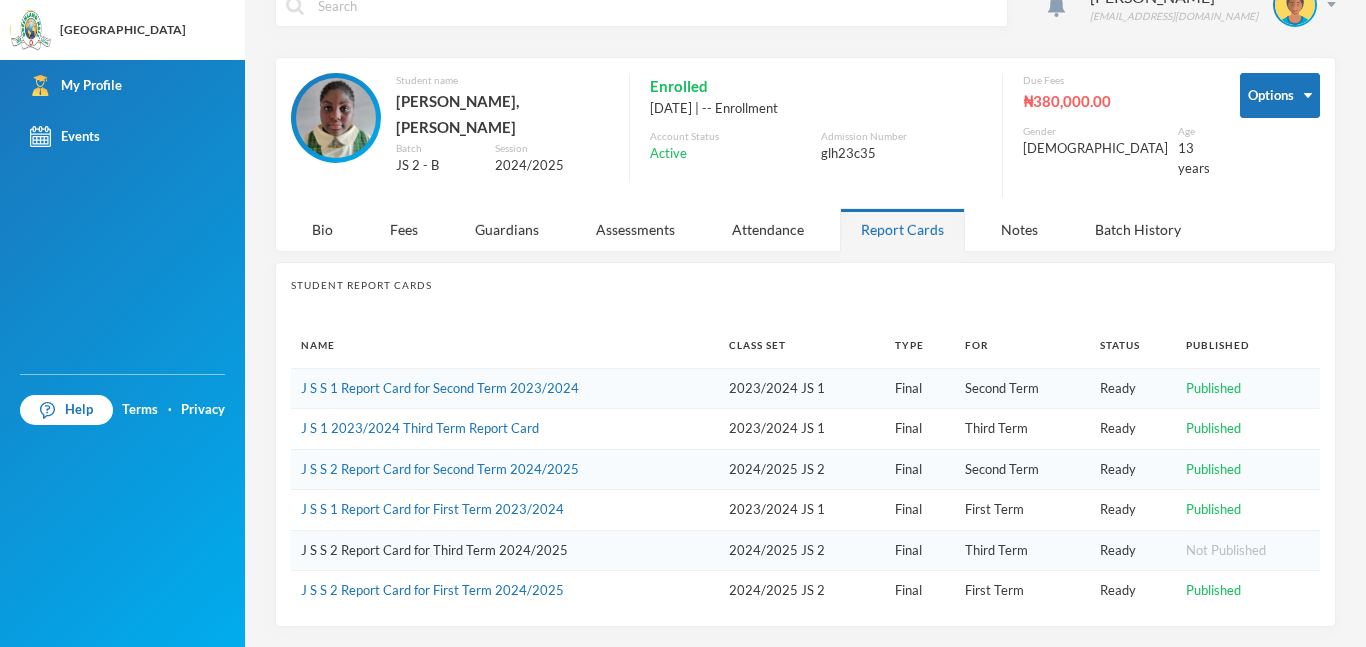 scroll, scrollTop: 23, scrollLeft: 0, axis: vertical 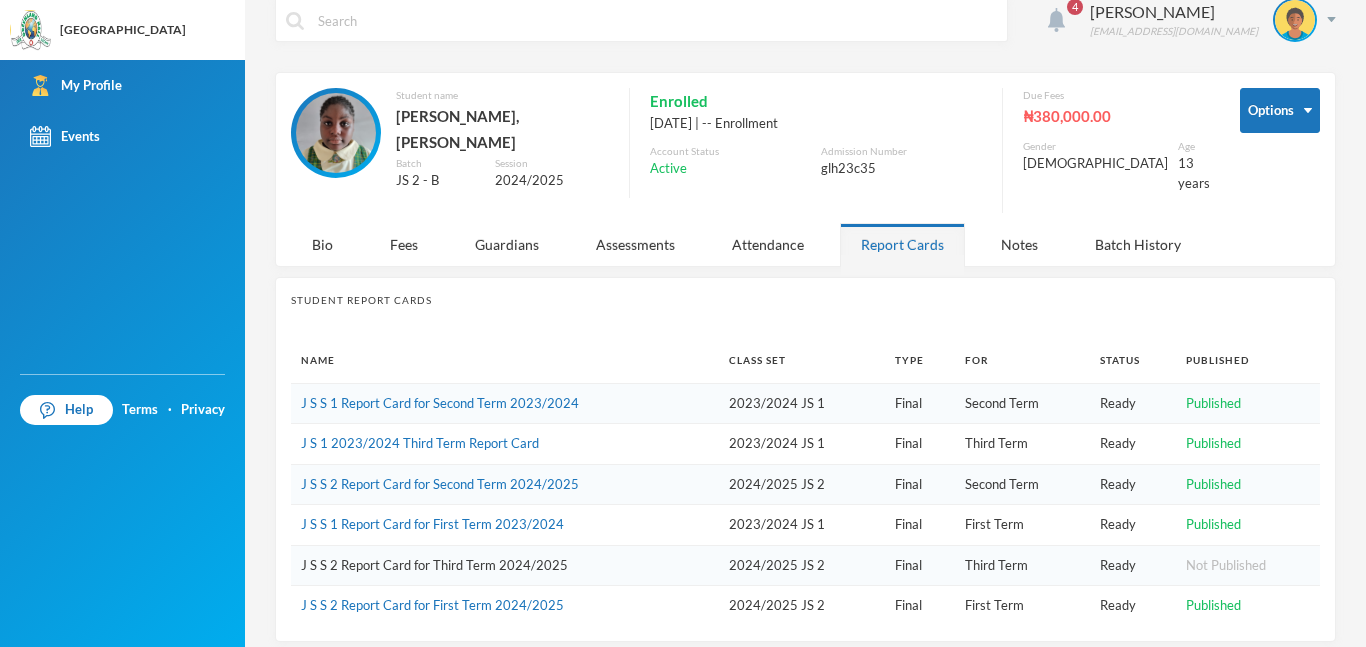 click at bounding box center (1056, 20) 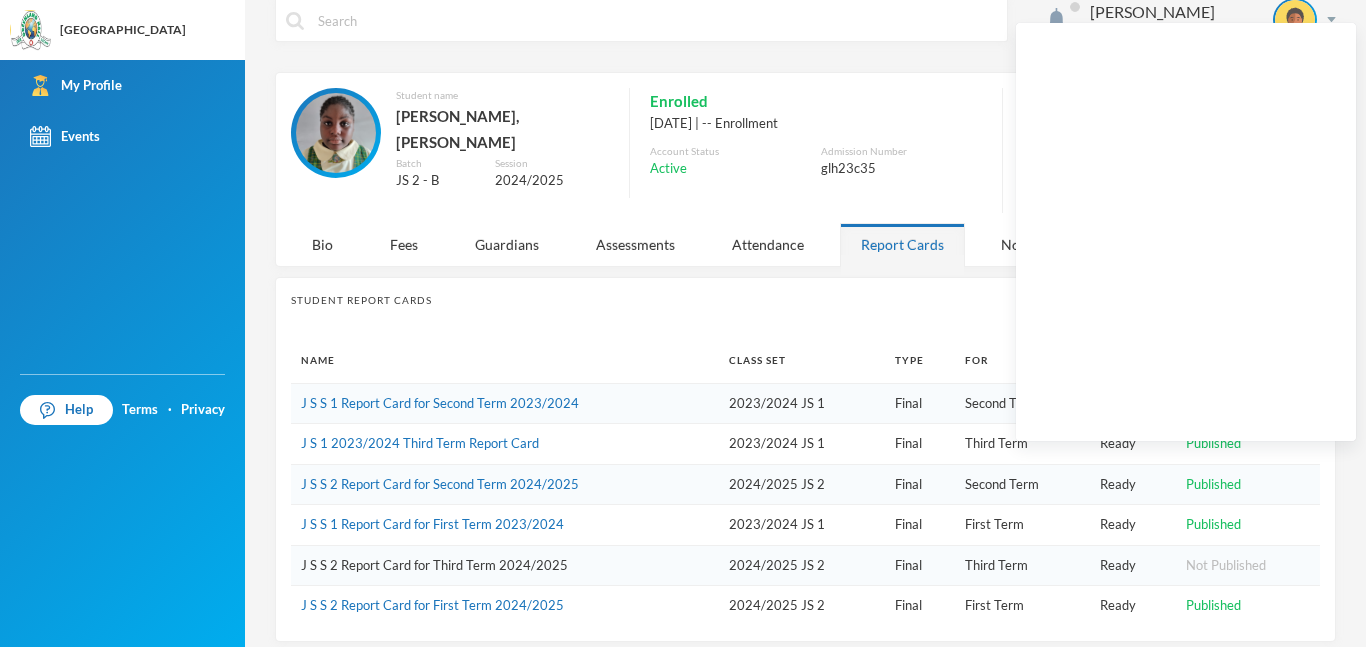 click on "Class Set" at bounding box center (802, 360) 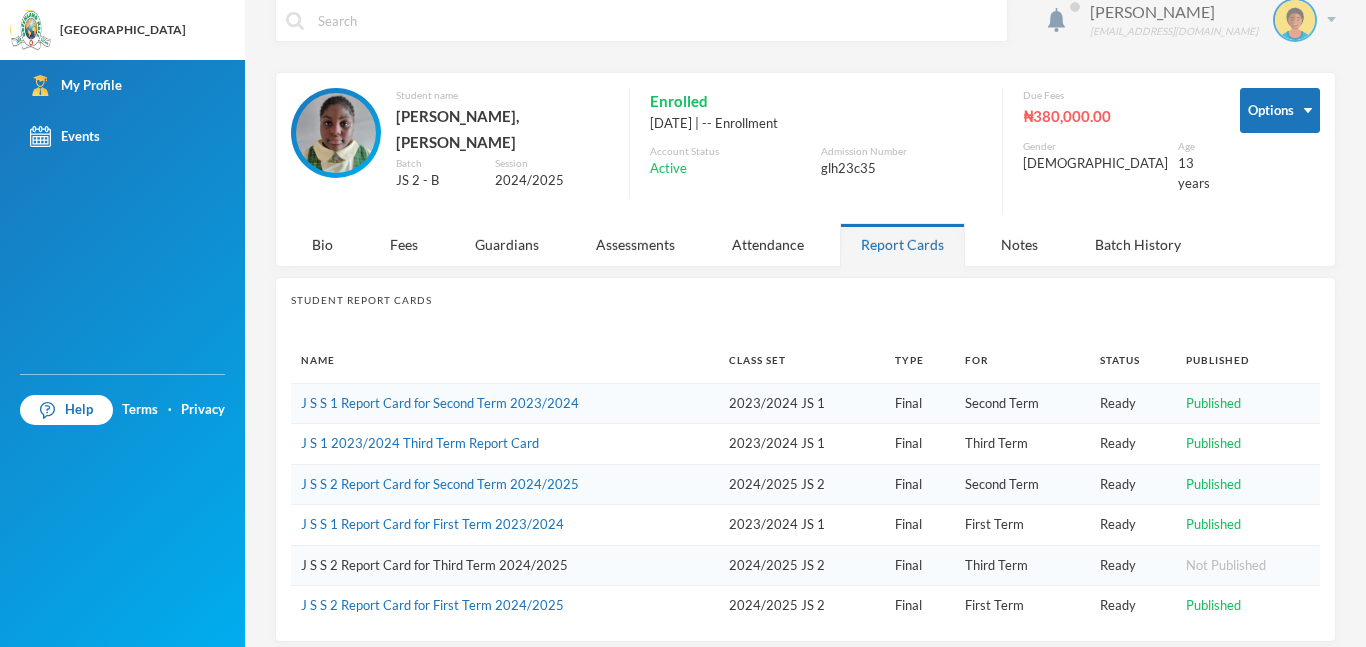 click on "Oyoyo Ugochinyere glh23c35@greenlandhall.org" at bounding box center (1205, 20) 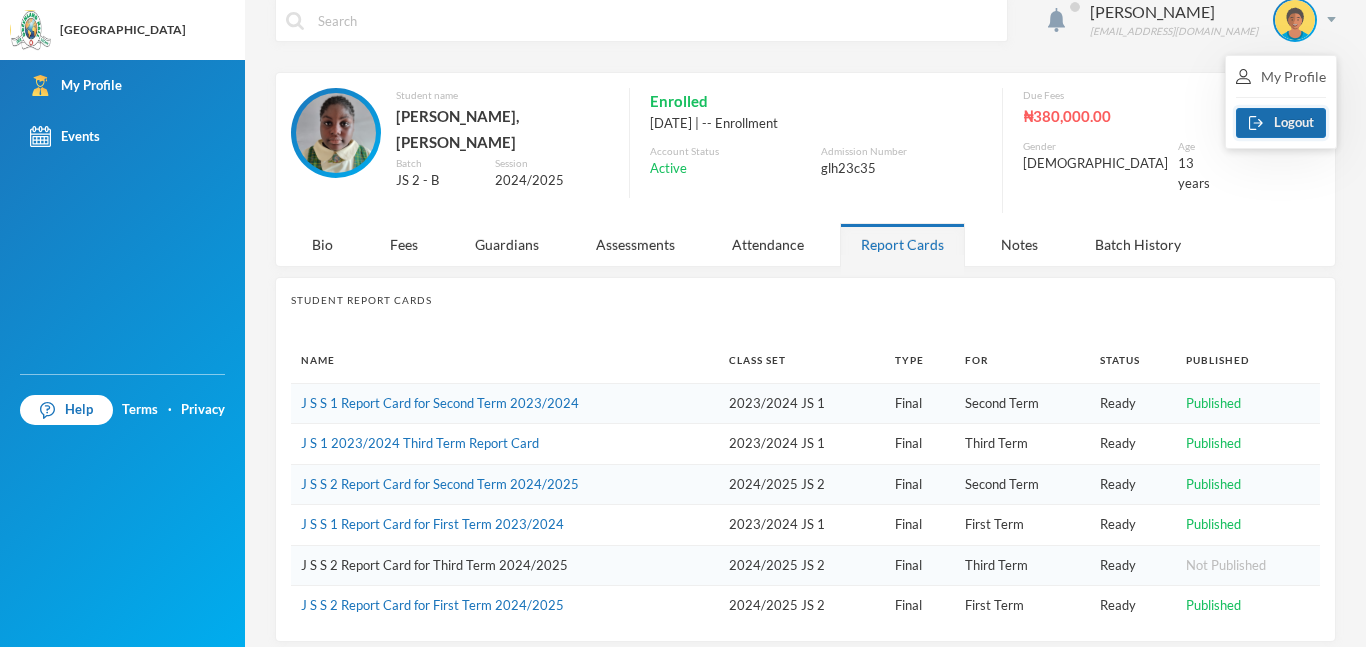 click on "Logout" at bounding box center (1281, 123) 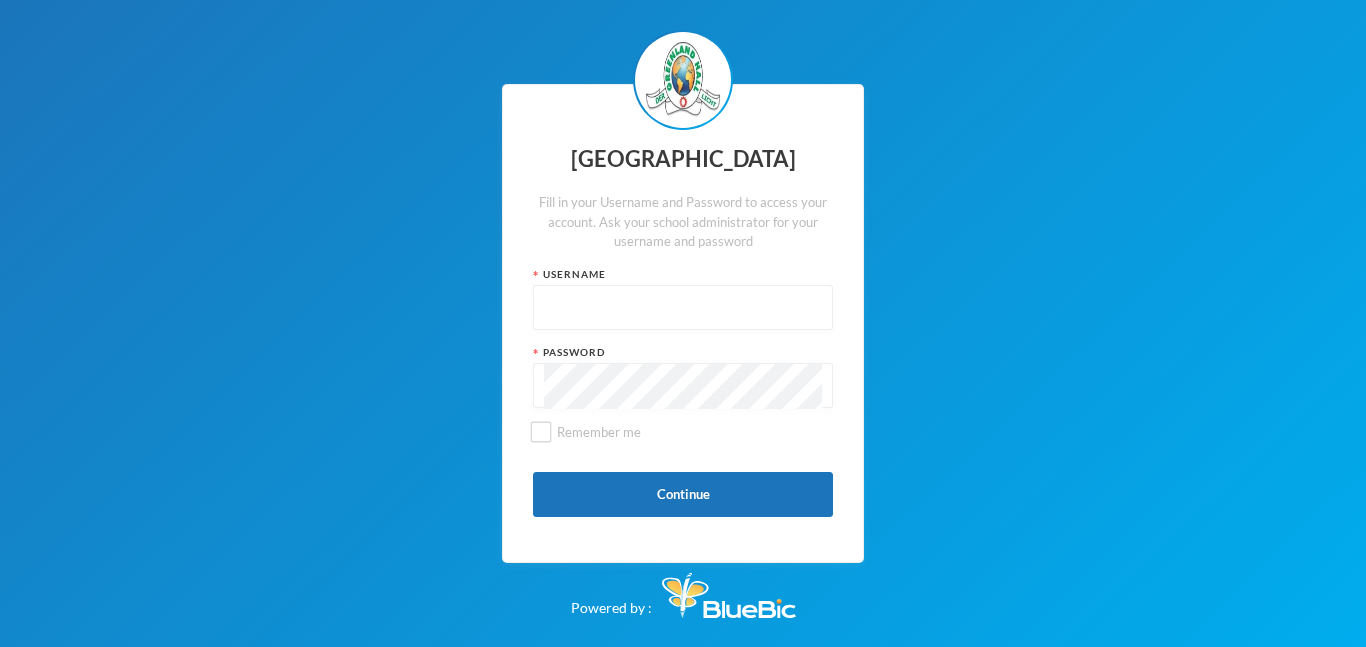click at bounding box center (683, 308) 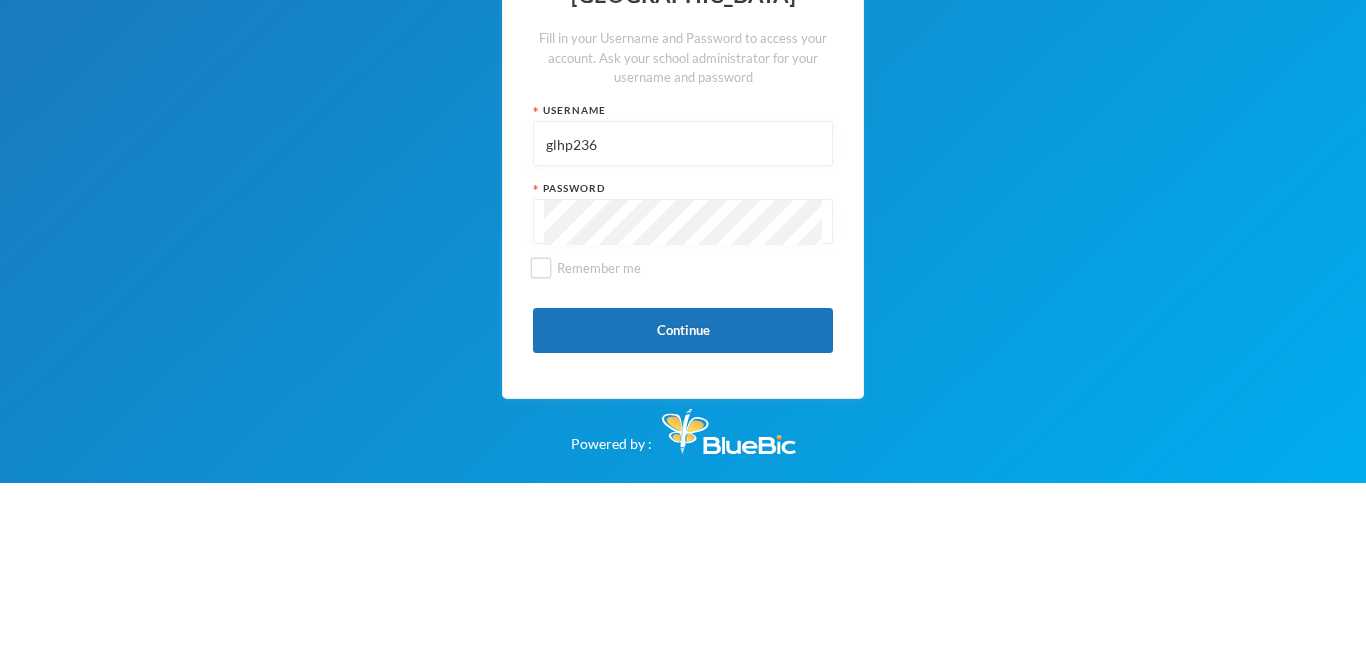 click on "Greenland Hall Fill in your Username and Password to access your account. Ask your school administrator for your username and password Username glhp236 Password Remember me Continue Powered by :" at bounding box center [683, 323] 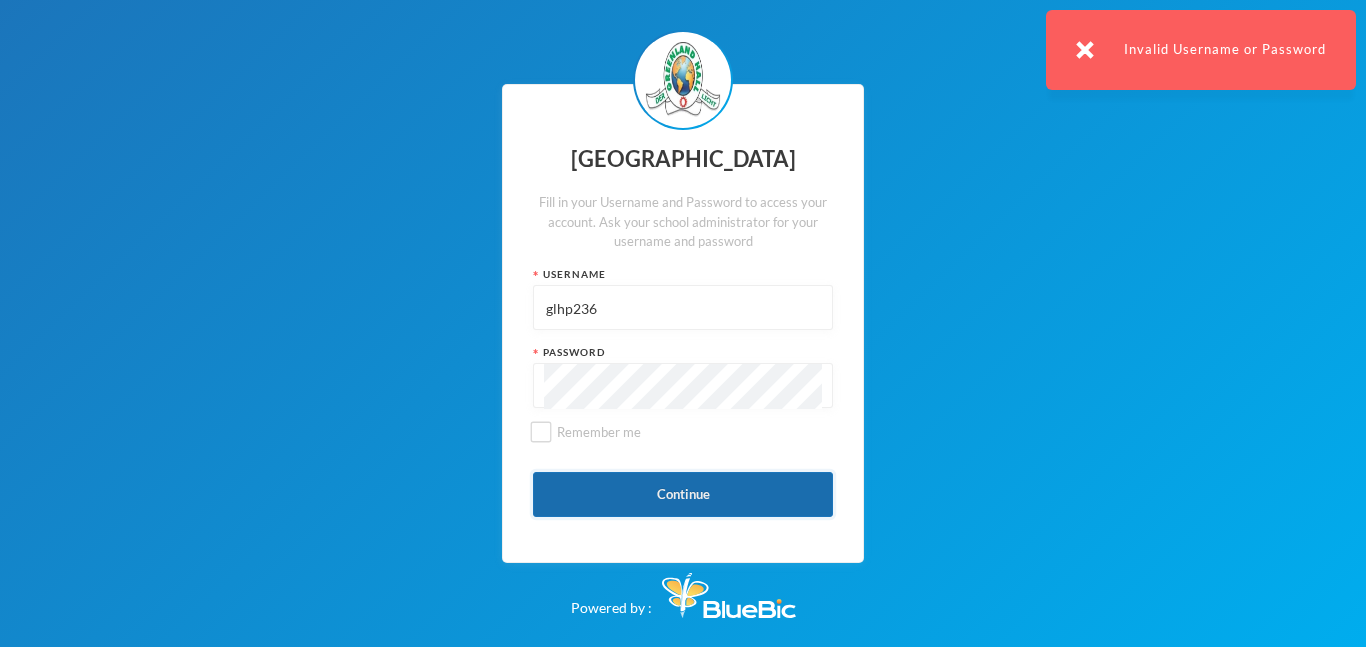 click on "Continue" at bounding box center (683, 494) 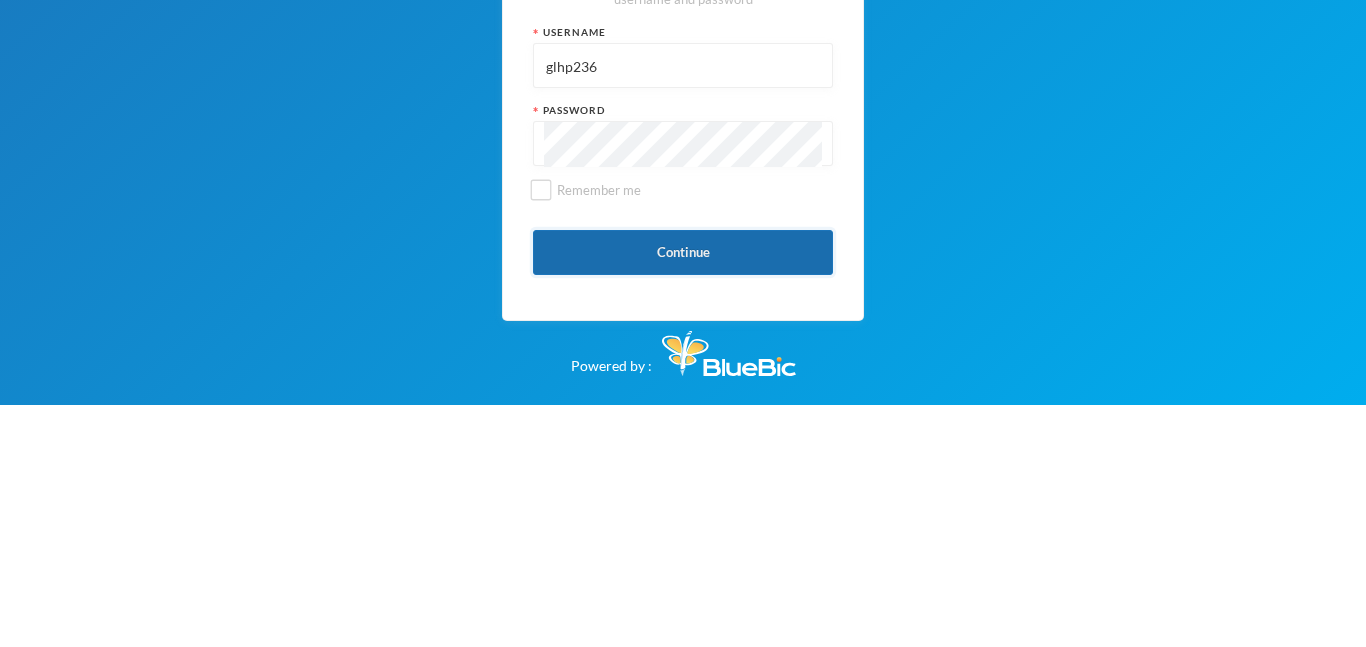 click on "Continue" at bounding box center [683, 494] 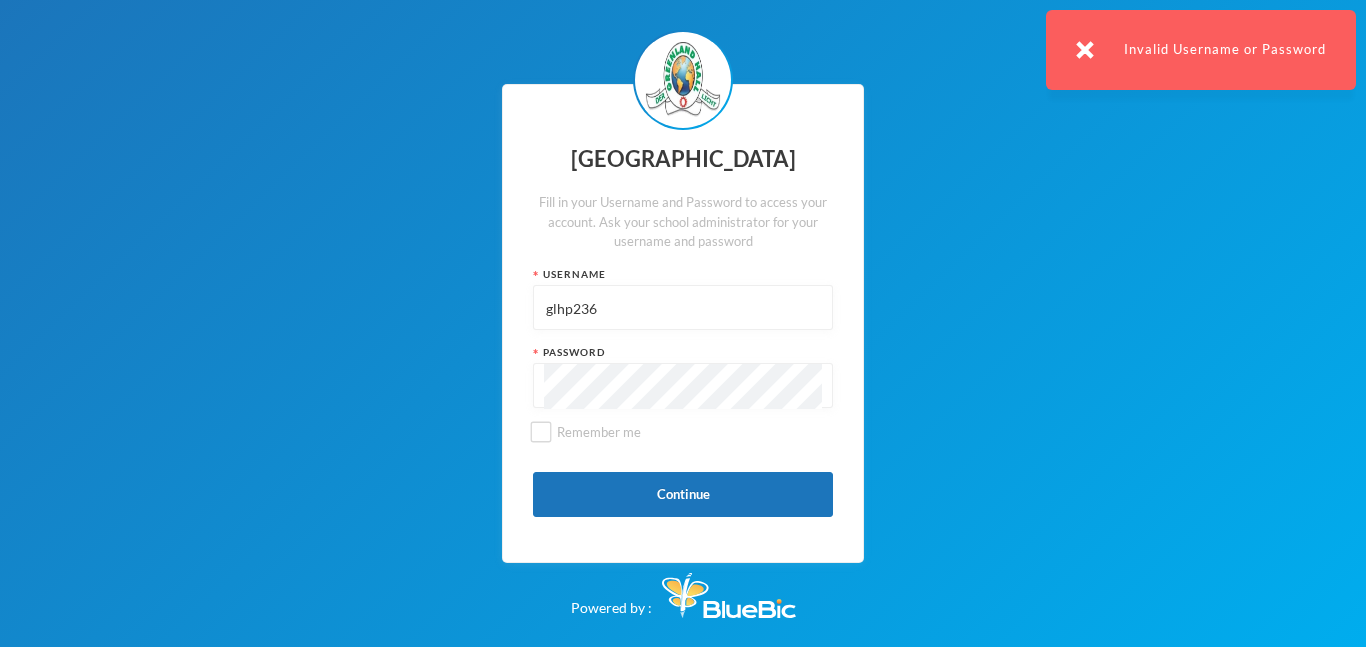 click on "Password" at bounding box center (683, 352) 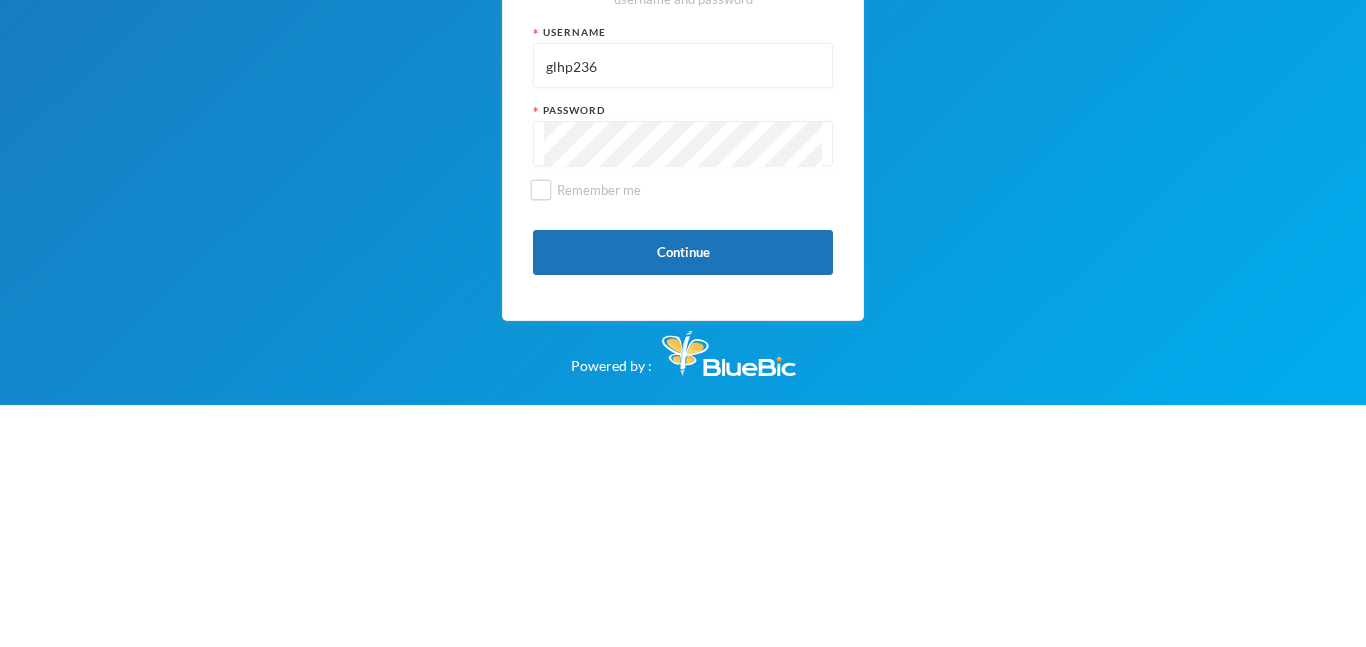 click on "glhp236" at bounding box center (683, 308) 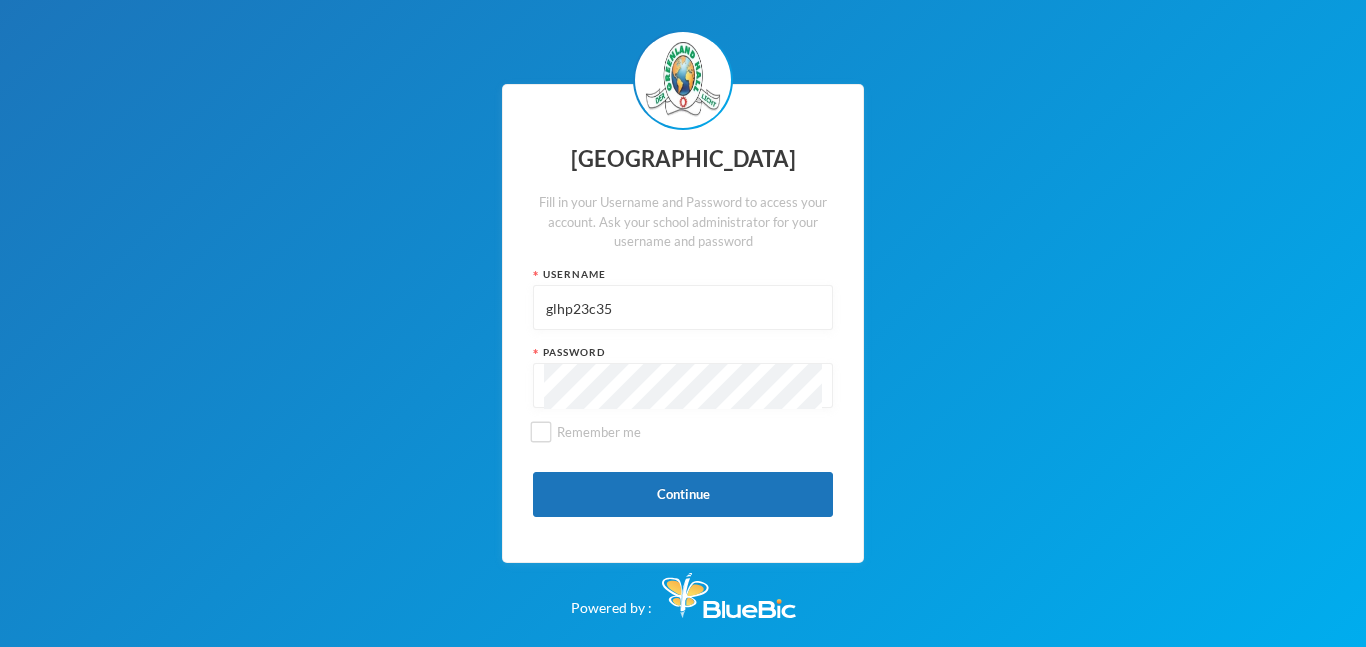 click on "Greenland Hall Fill in your Username and Password to access your account. Ask your school administrator for your username and password Username glhp23c35 Password Remember me Continue Powered by :" at bounding box center [683, 323] 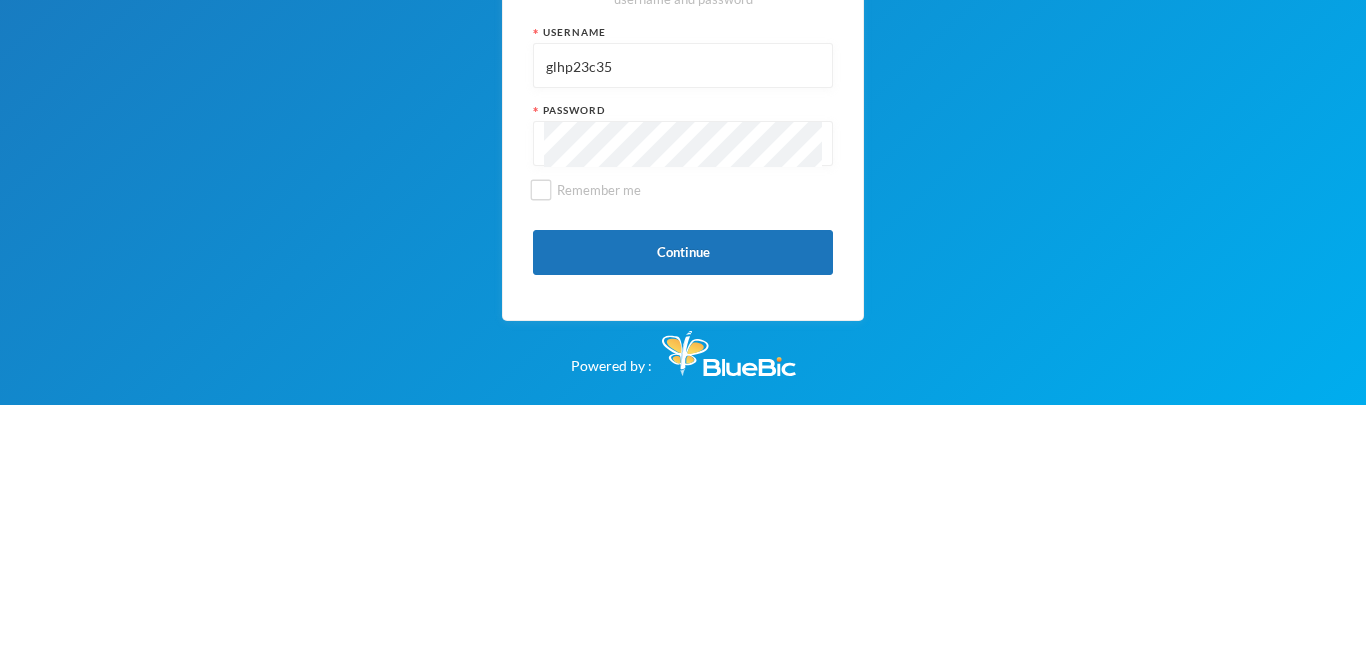 click on "glhp23c35" at bounding box center [683, 308] 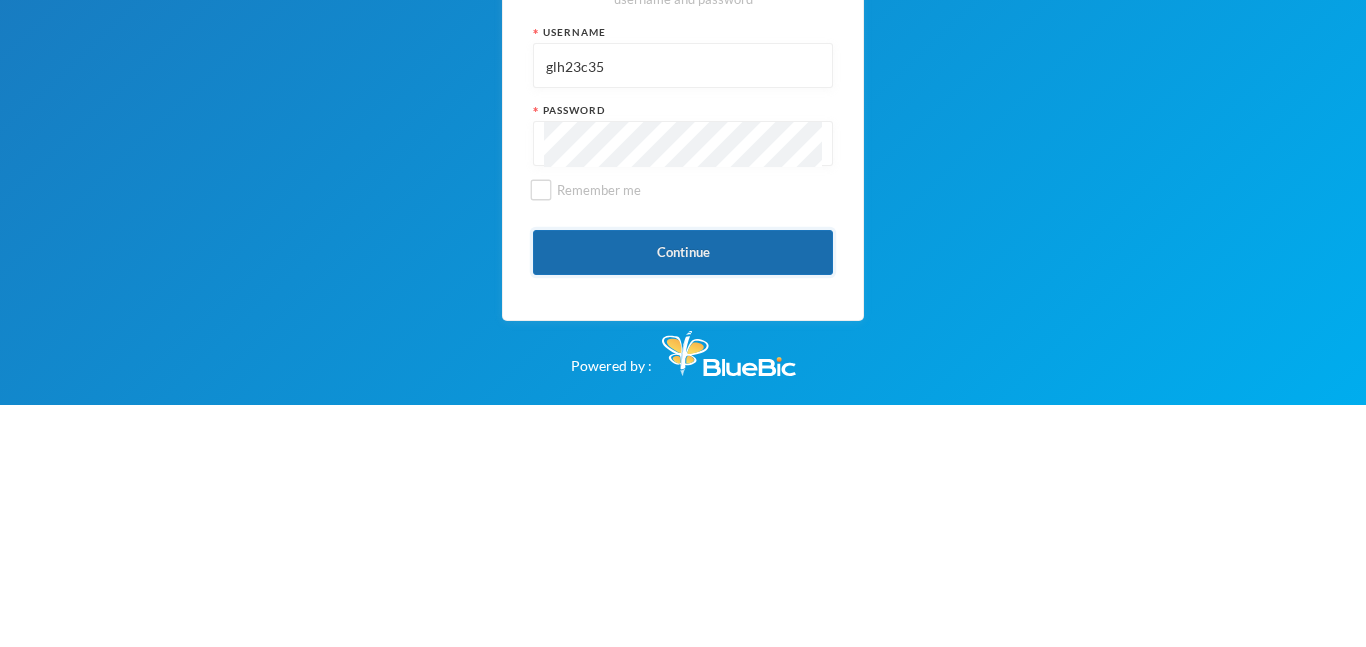 type on "glh23c35" 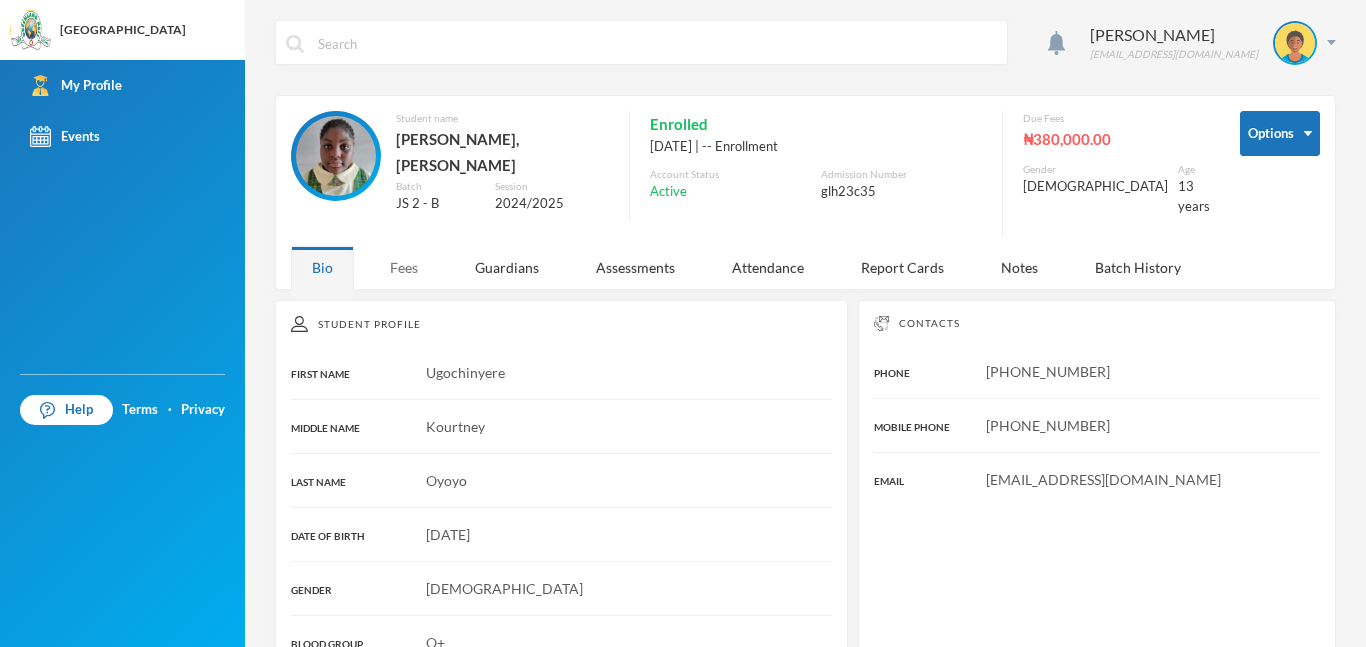 click on "Fees" at bounding box center [404, 267] 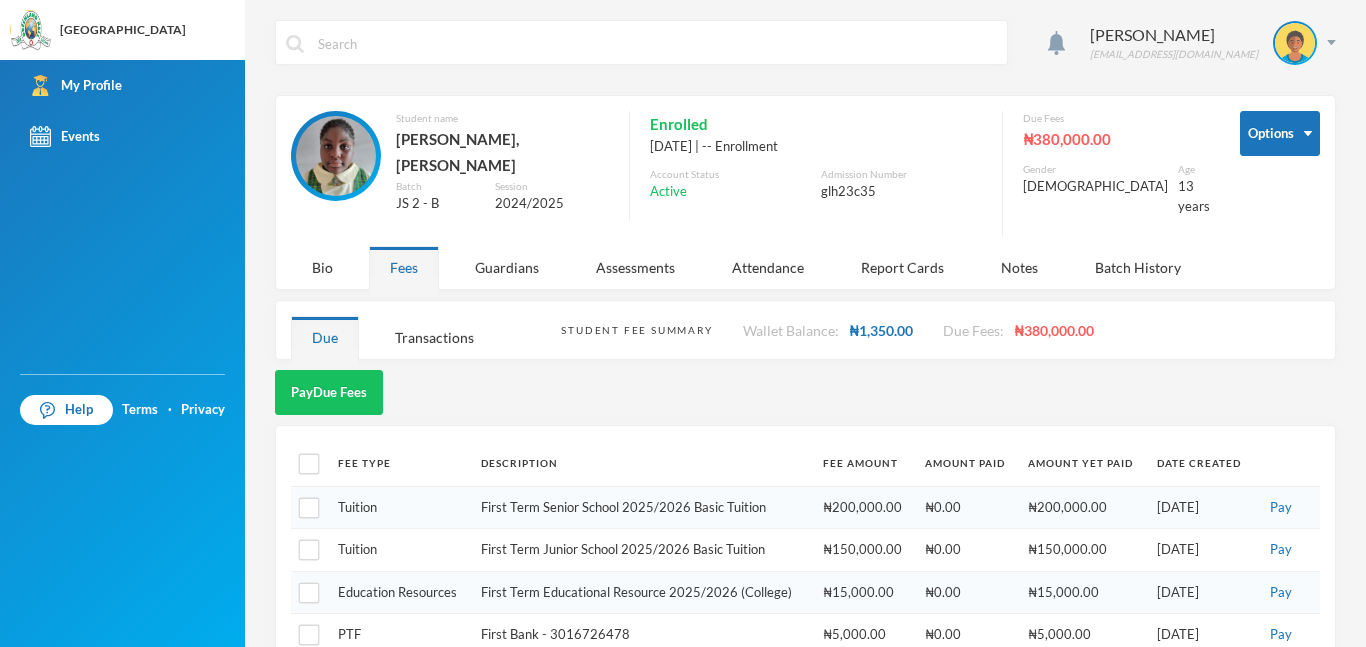 scroll, scrollTop: 72, scrollLeft: 0, axis: vertical 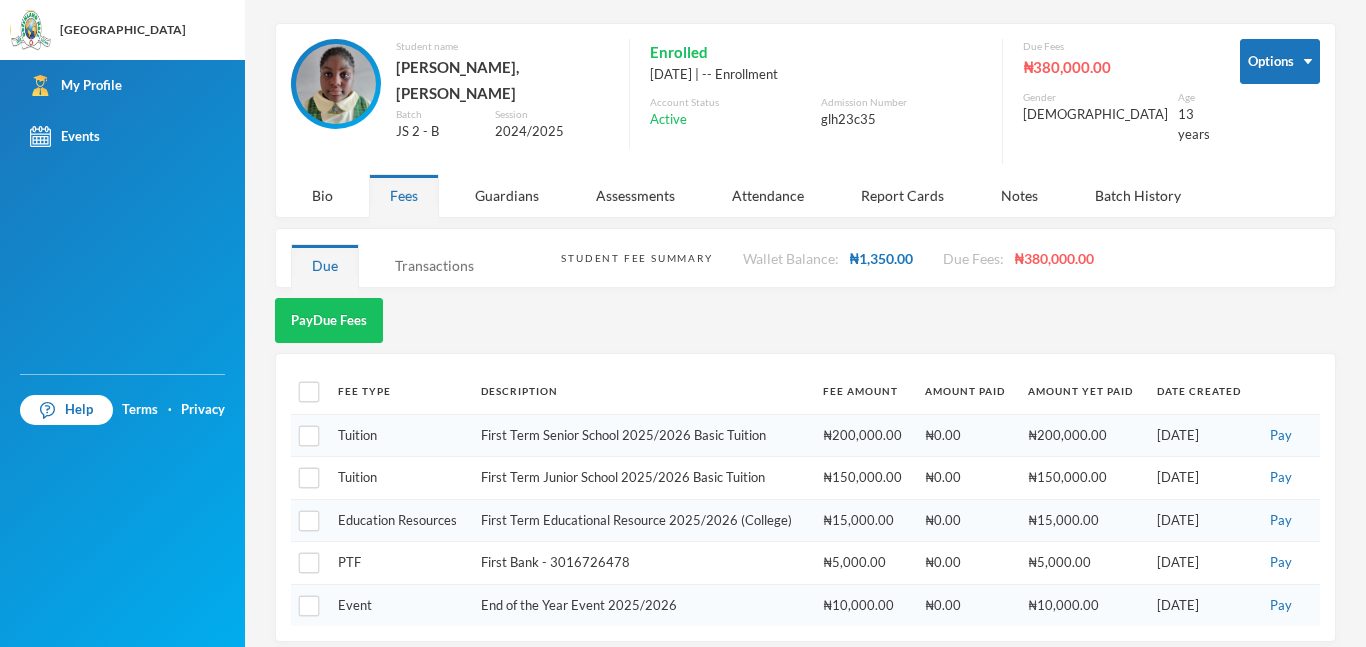 click on "Transactions" at bounding box center [434, 265] 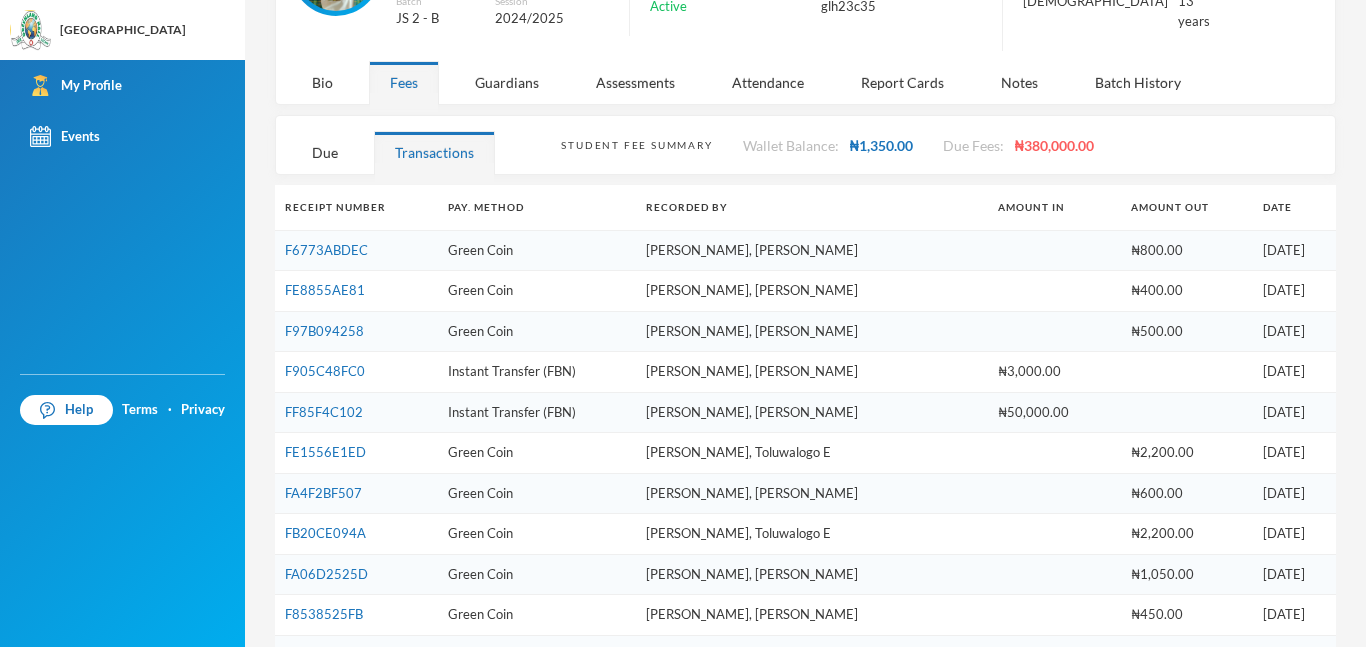 scroll, scrollTop: 0, scrollLeft: 0, axis: both 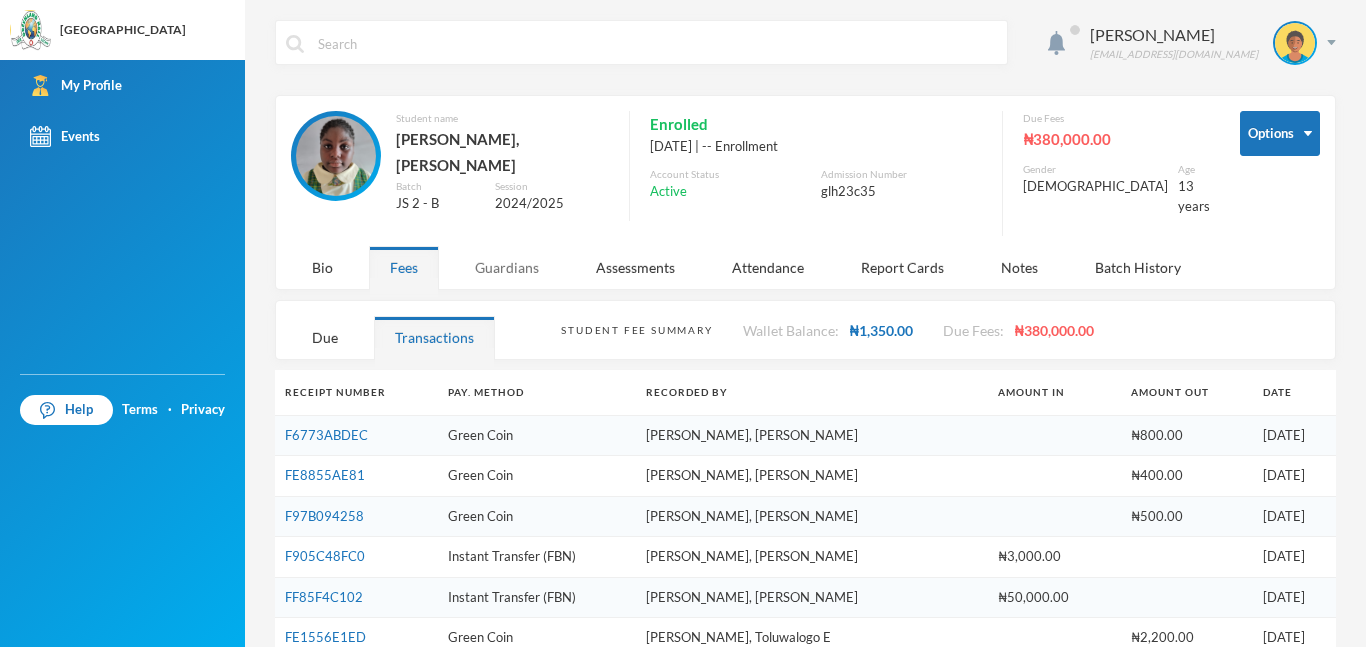 click on "Guardians" at bounding box center (507, 267) 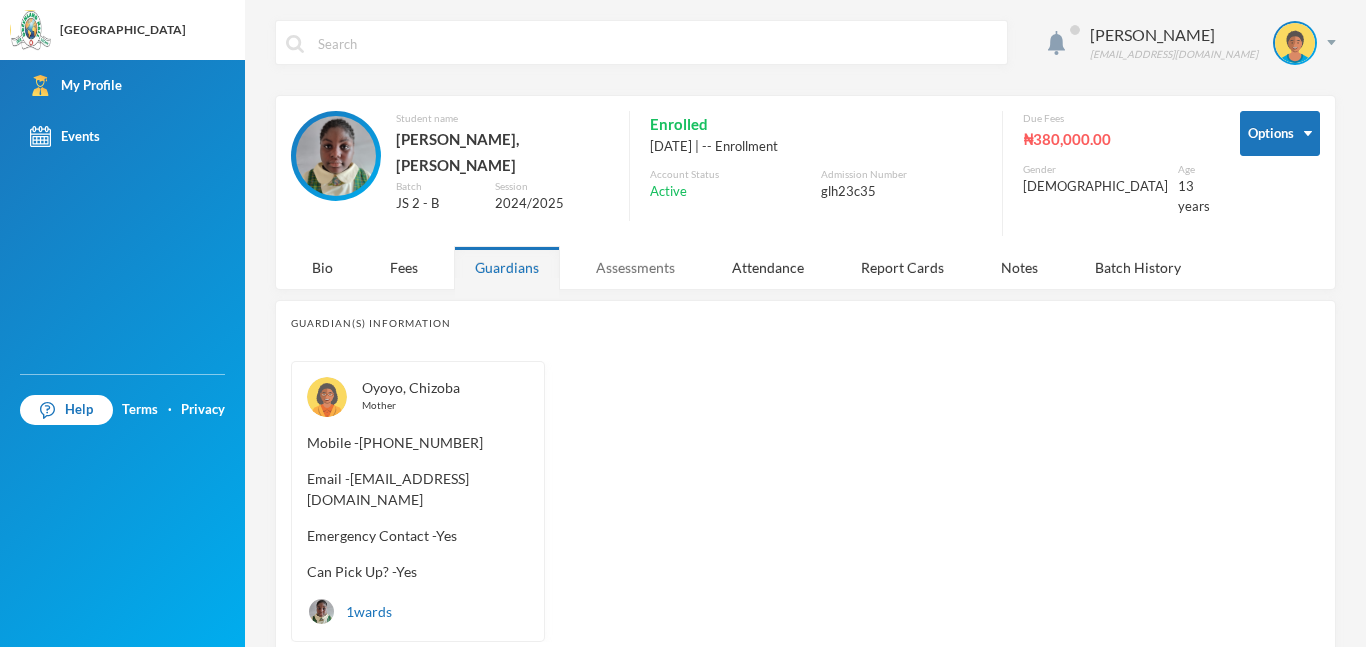 click on "Assessments" at bounding box center [635, 267] 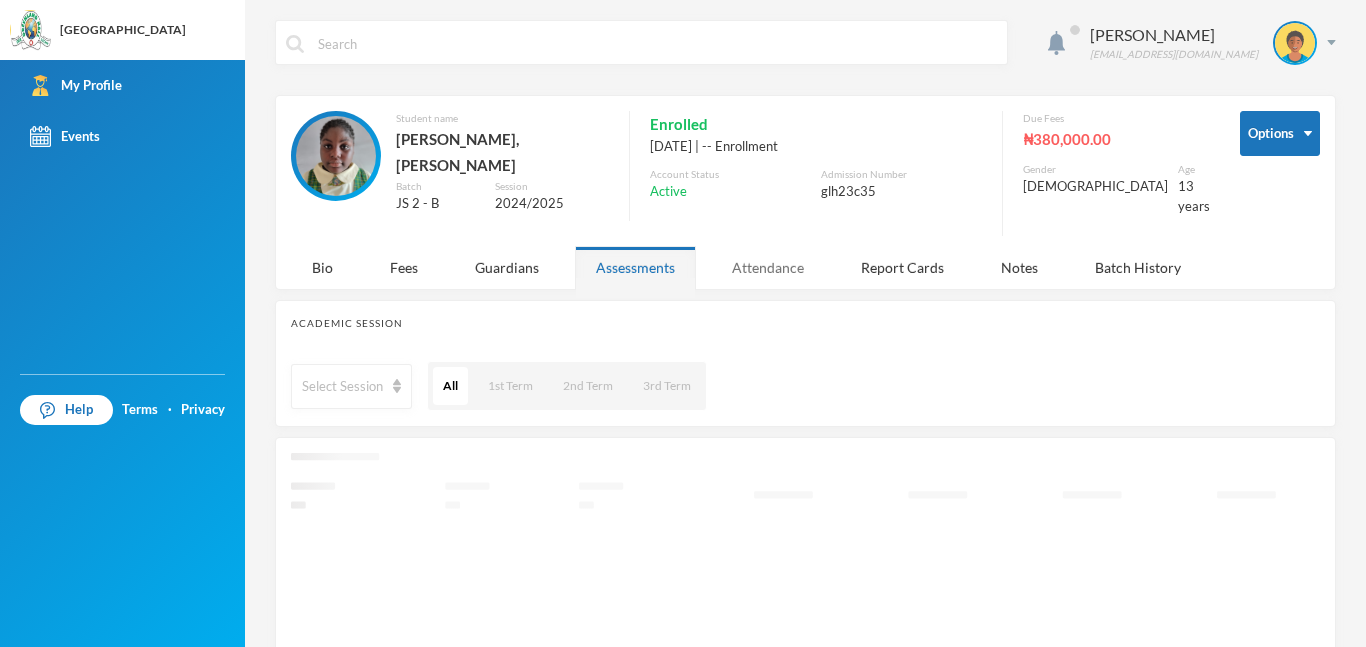 click on "Attendance" at bounding box center (768, 267) 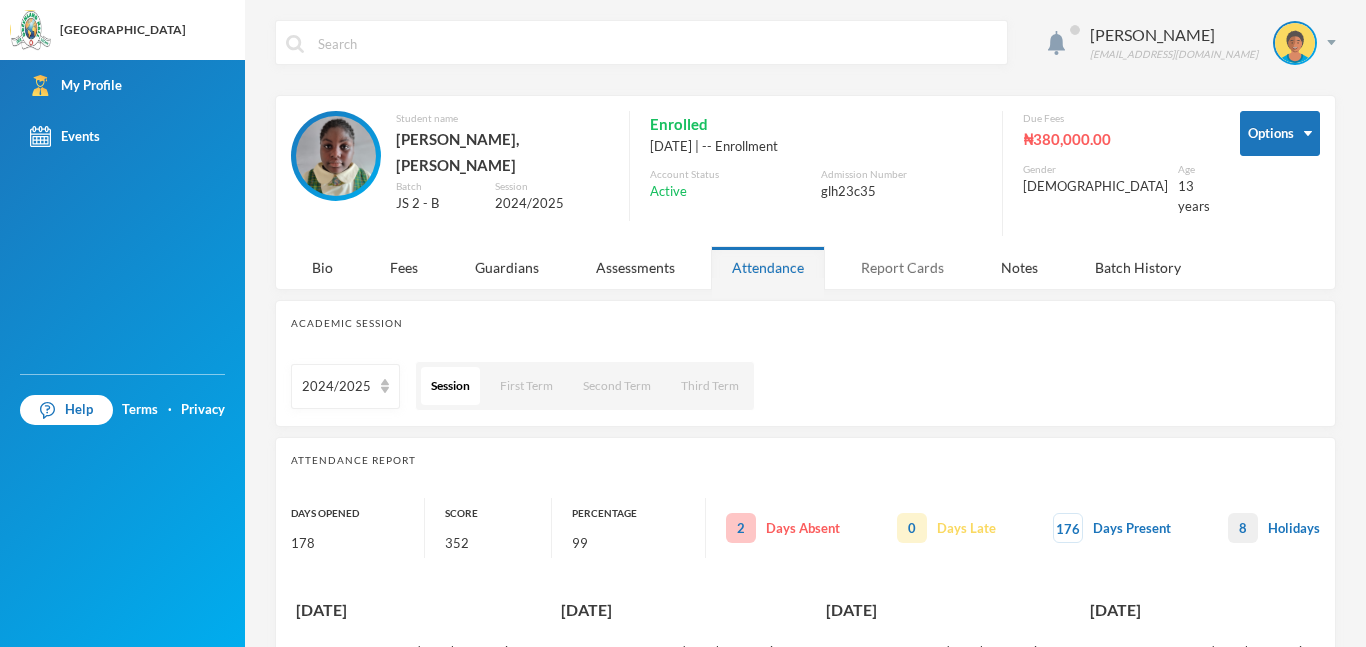 click on "Report Cards" at bounding box center [902, 267] 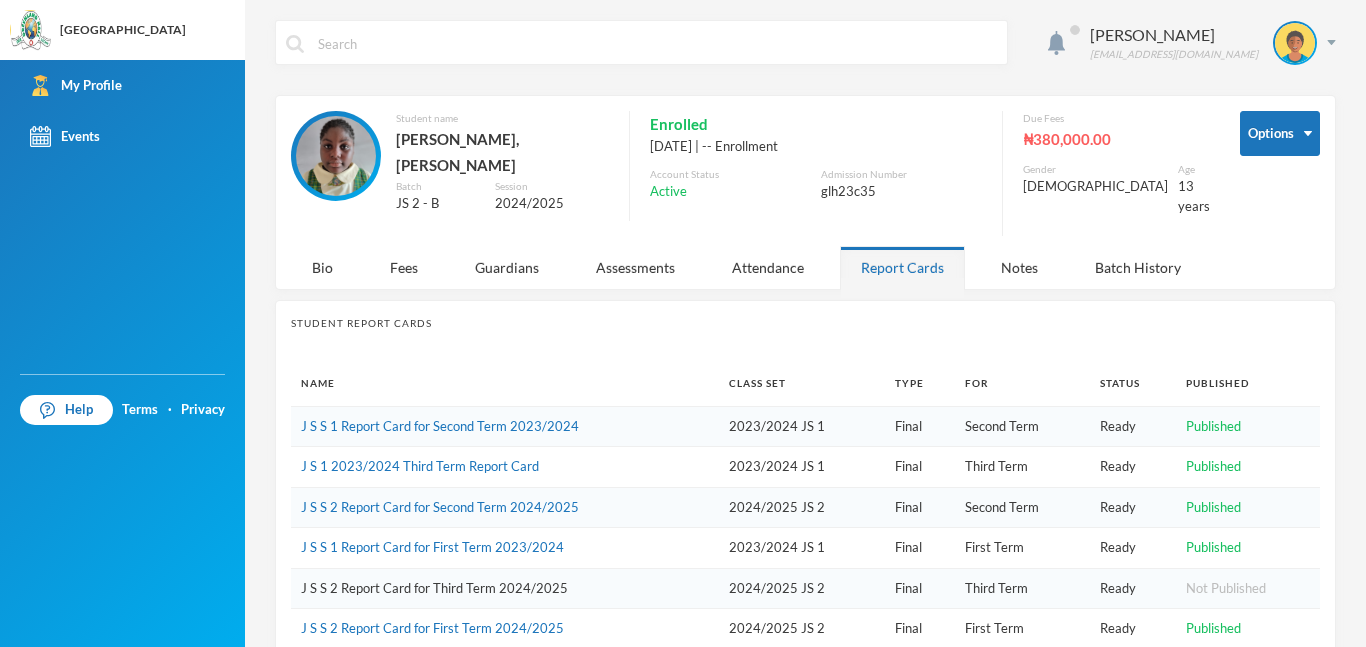 scroll, scrollTop: 23, scrollLeft: 0, axis: vertical 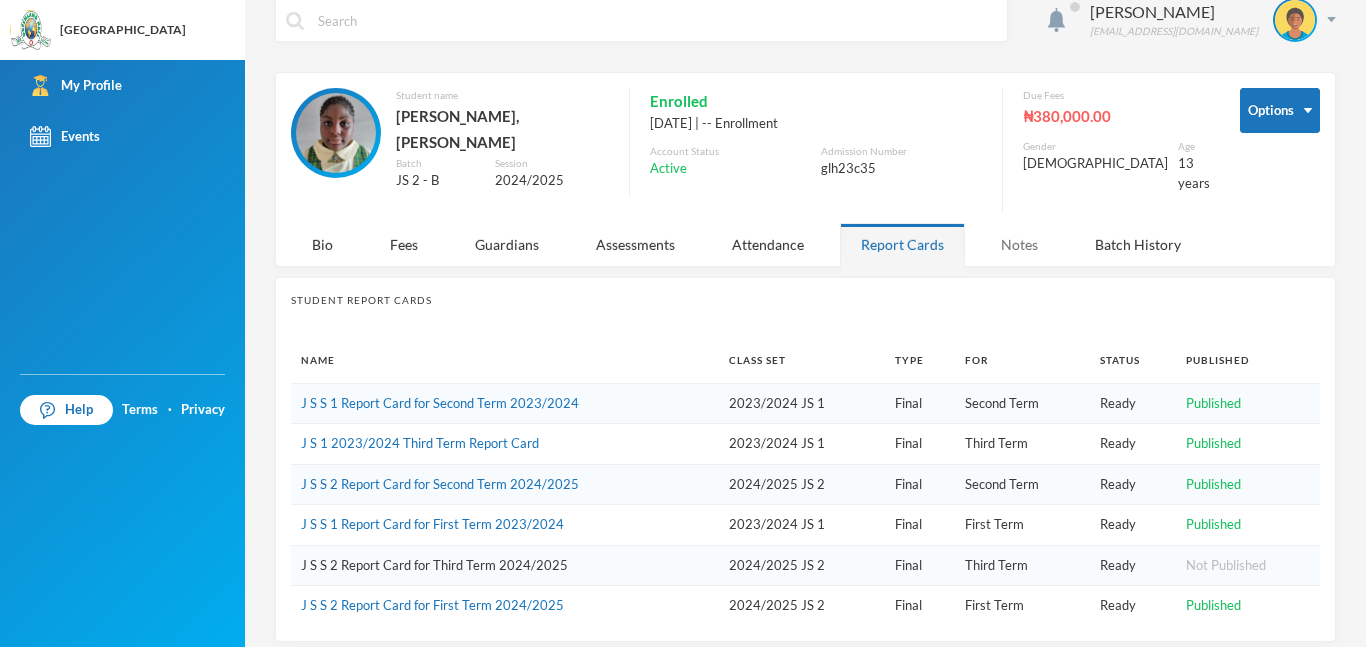 click on "Notes" at bounding box center [1019, 244] 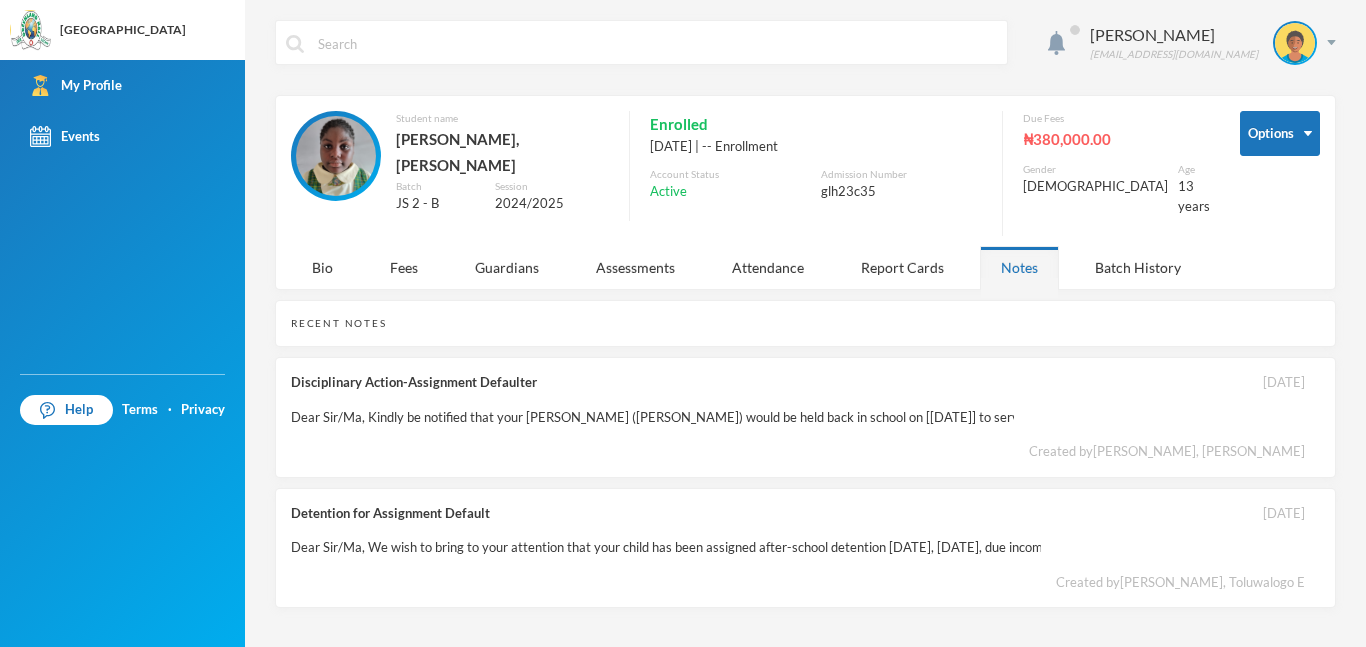 scroll, scrollTop: 0, scrollLeft: 0, axis: both 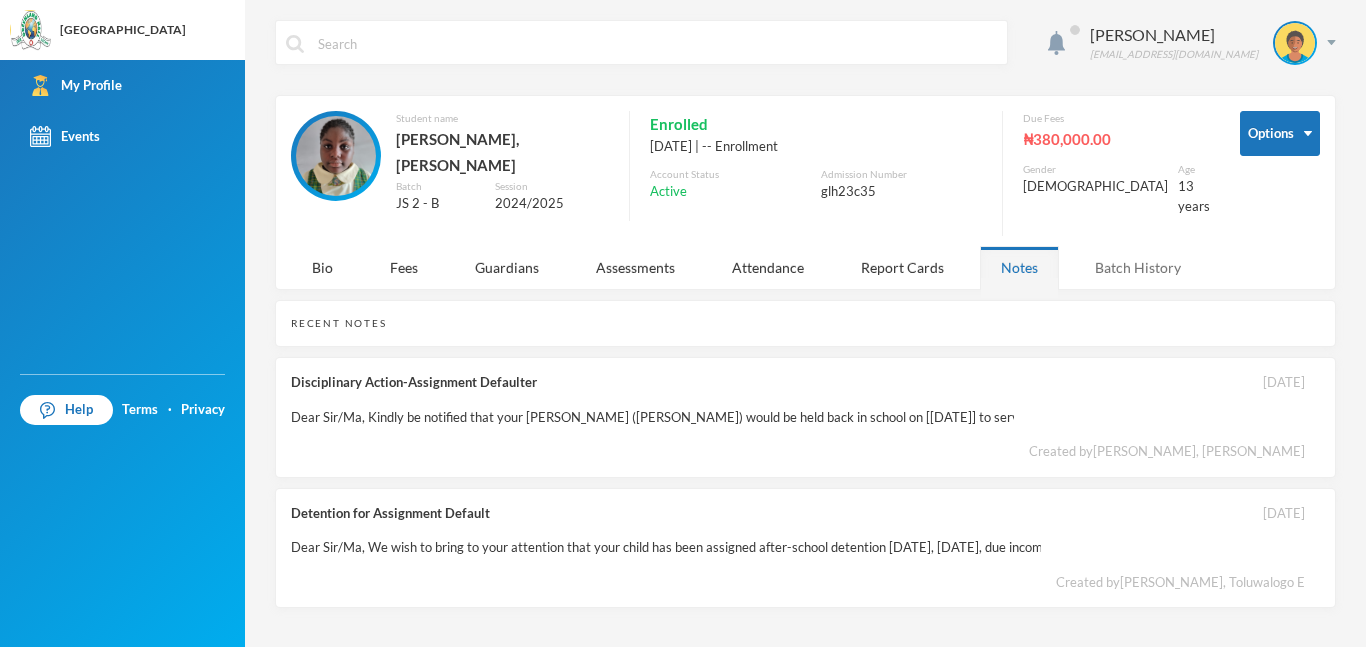 click on "Batch History" at bounding box center (1138, 267) 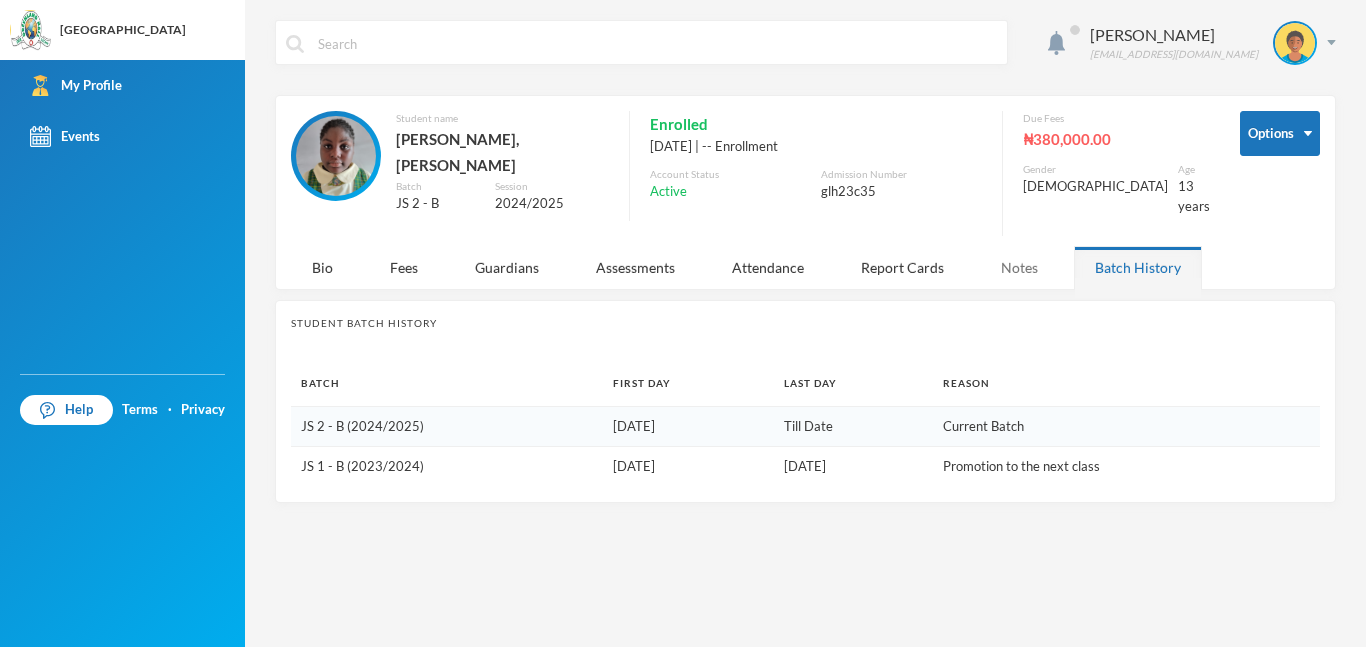 click on "Notes" at bounding box center (1019, 267) 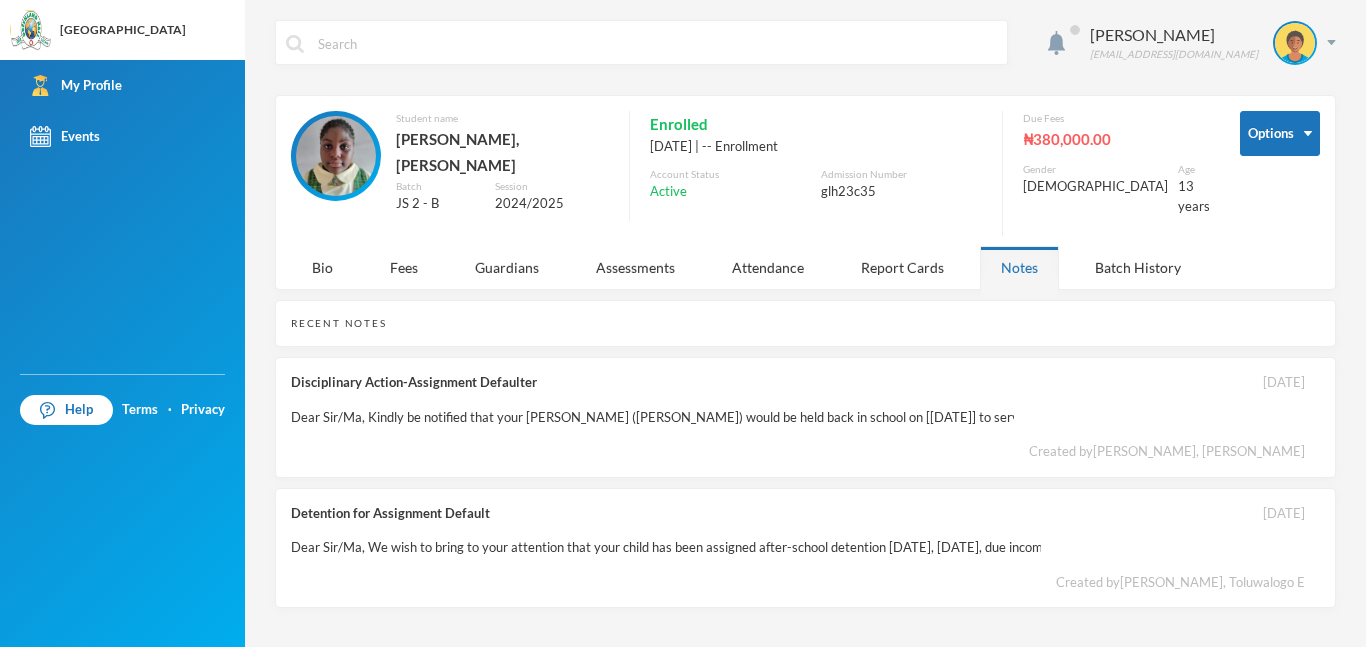 click on "Notes" at bounding box center (1019, 267) 